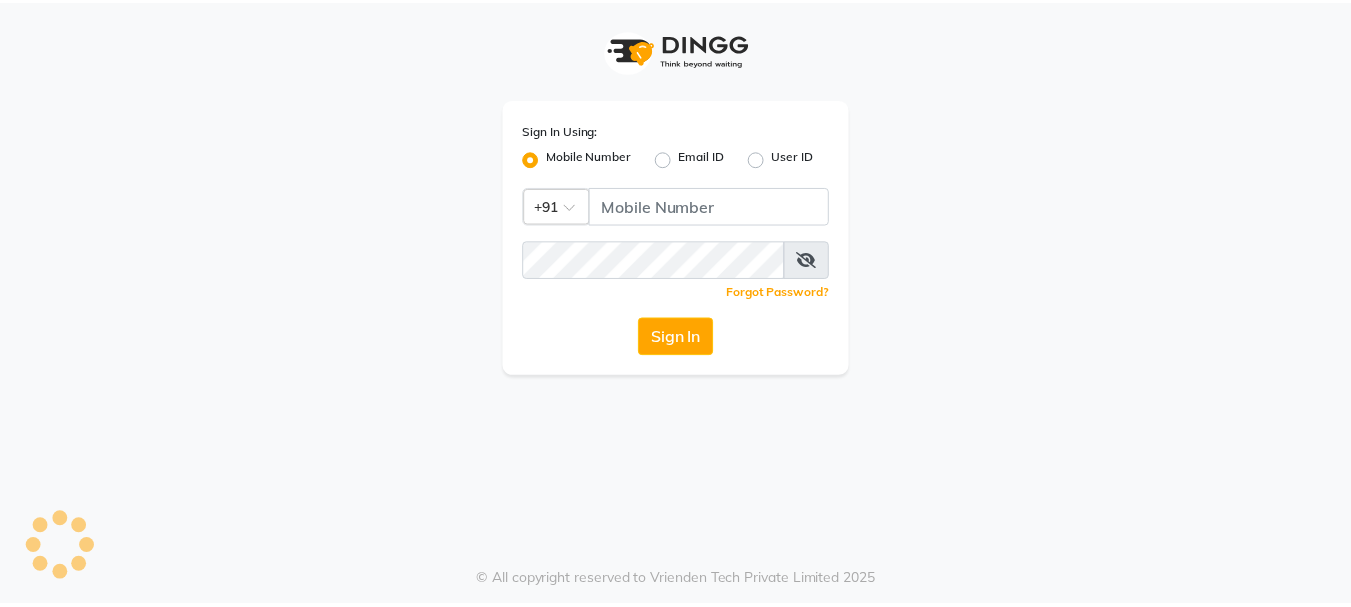 scroll, scrollTop: 0, scrollLeft: 0, axis: both 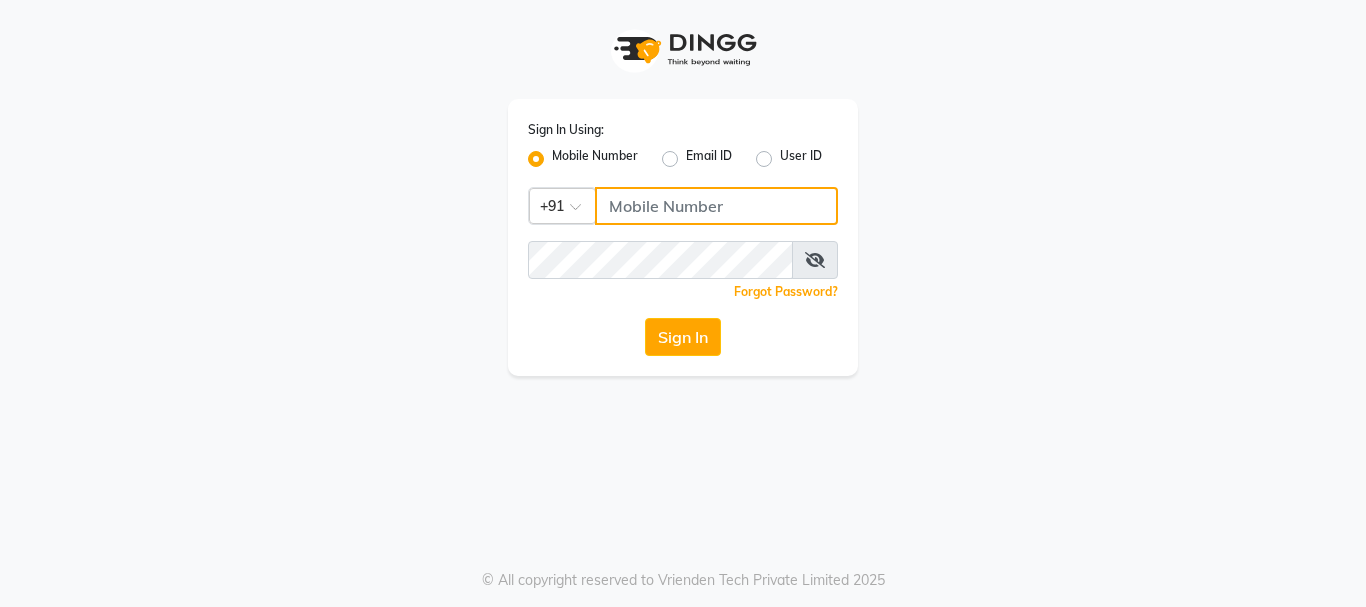 click 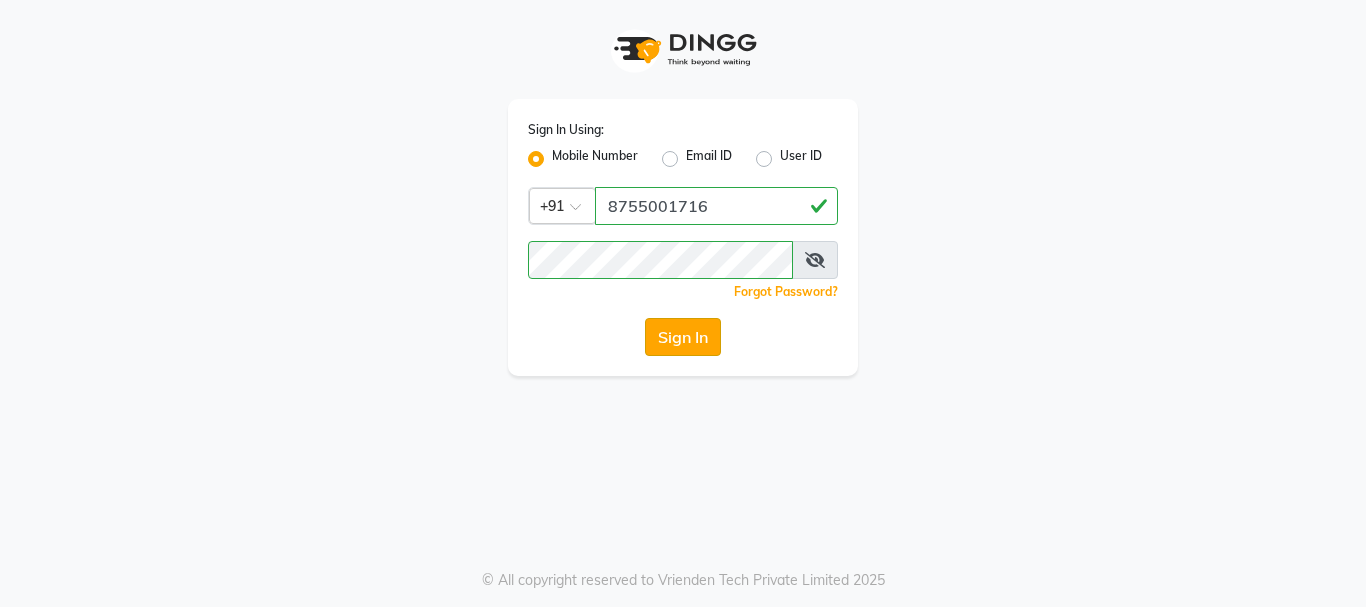 click on "Sign In" 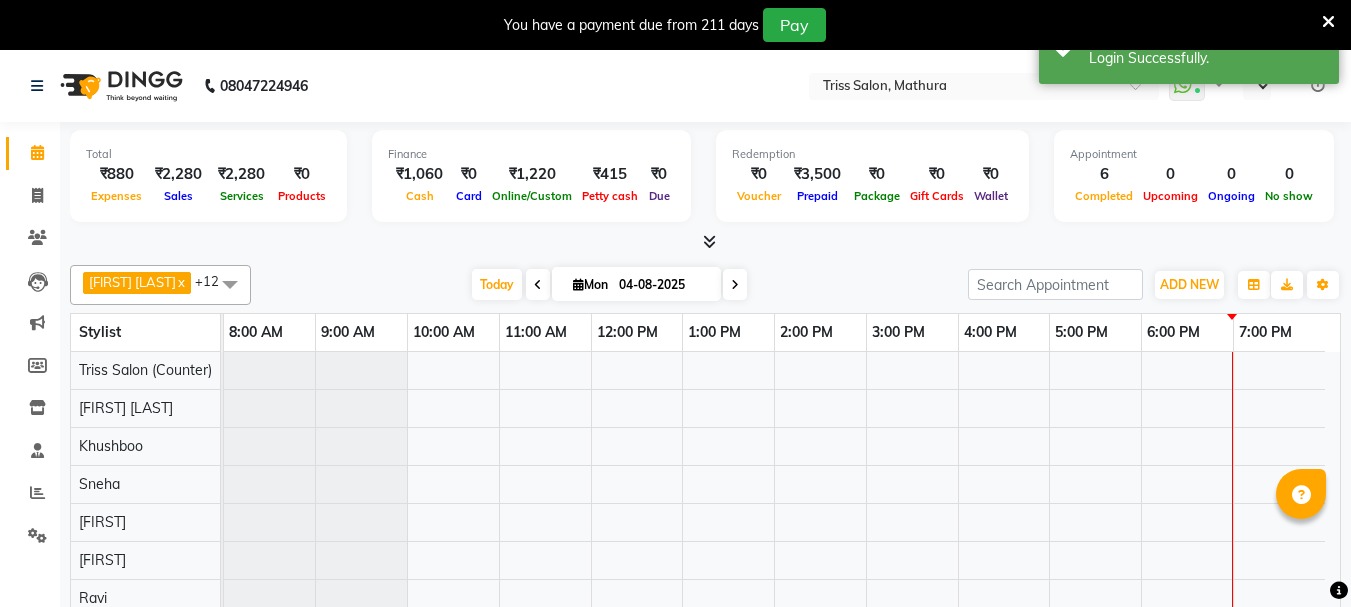 select on "en" 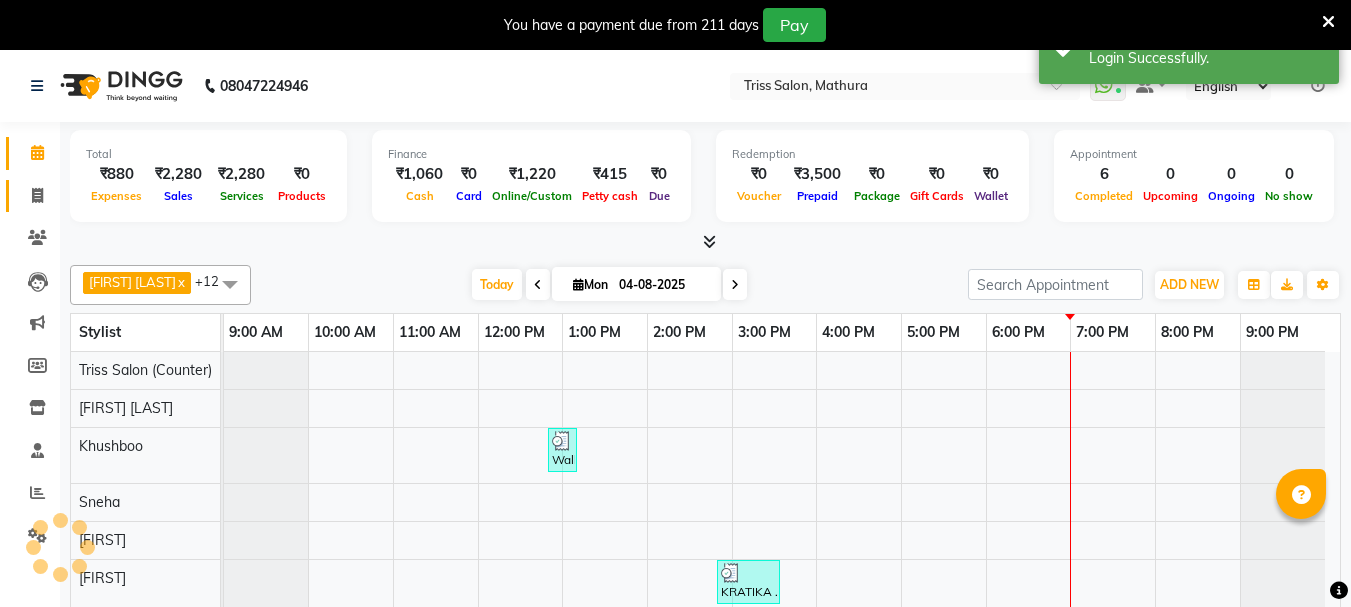 click 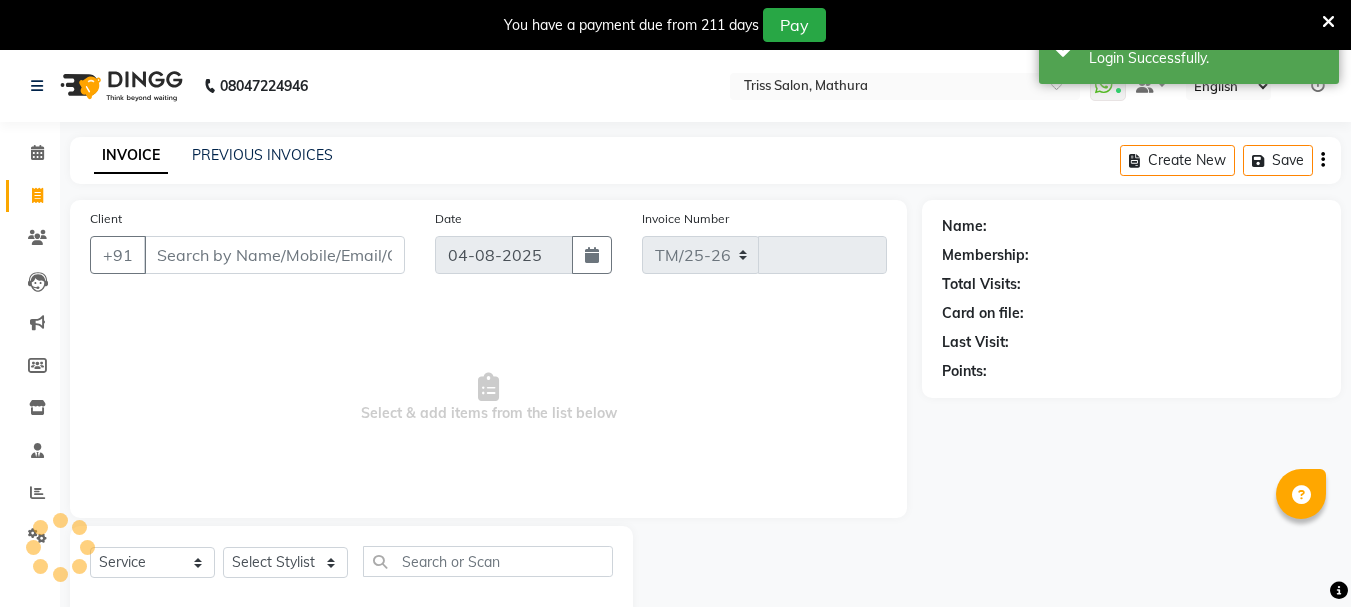 select on "4304" 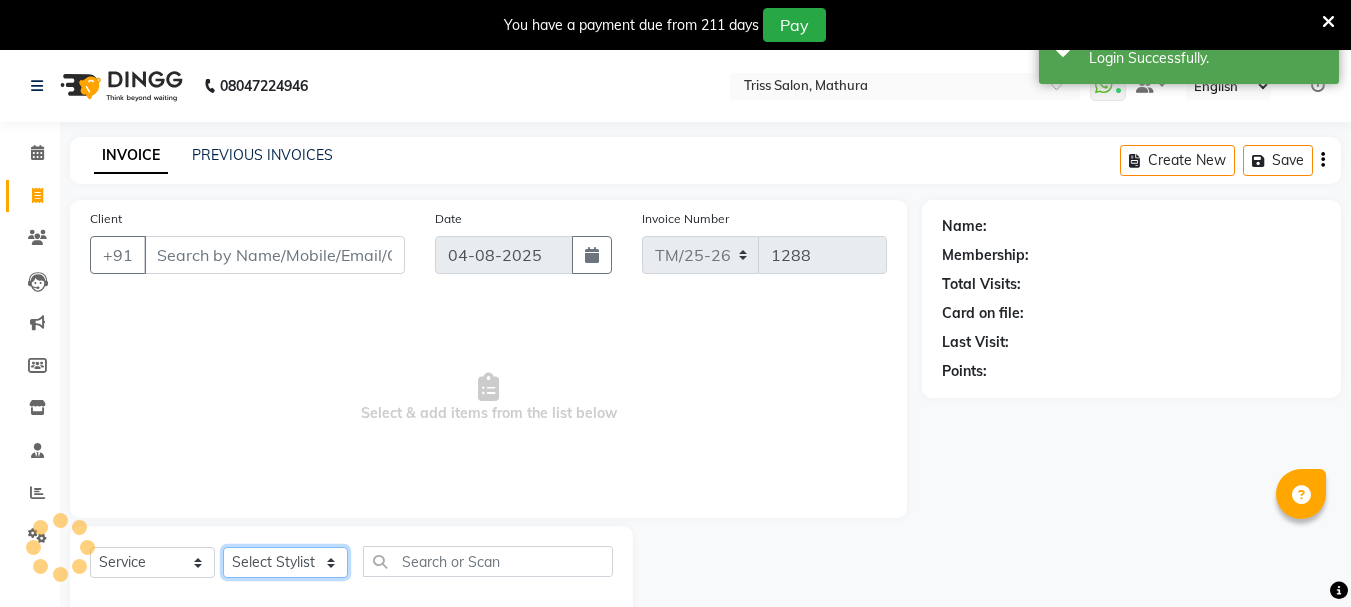 click on "Select Stylist" 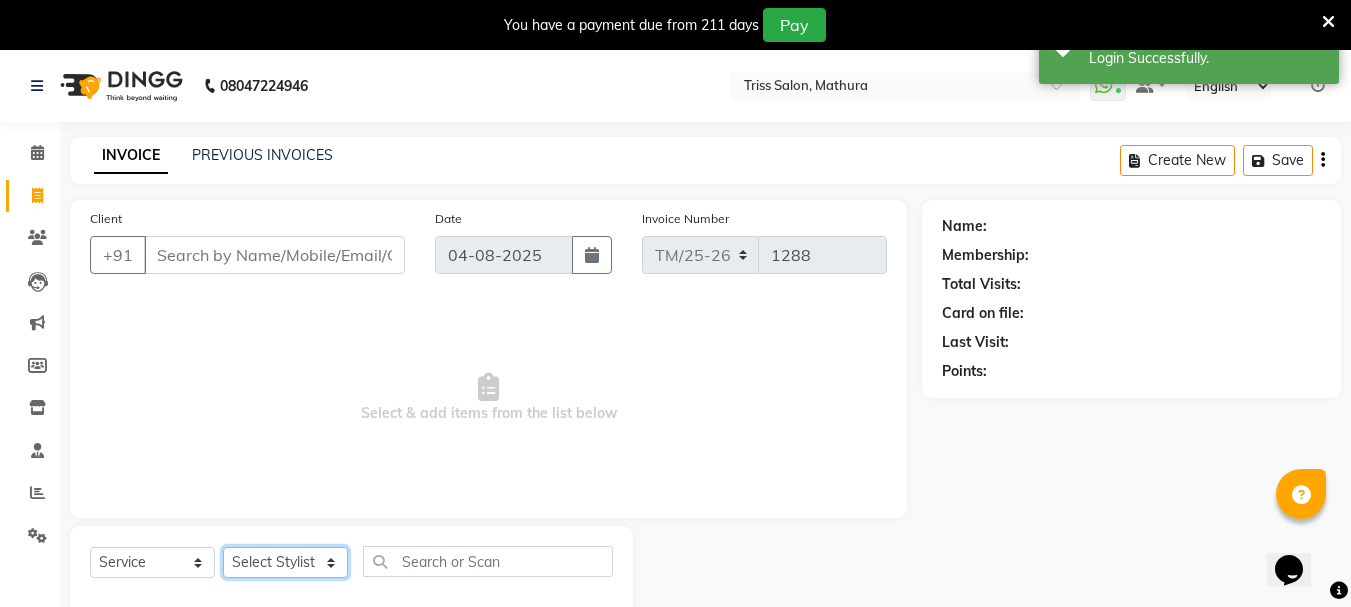 scroll, scrollTop: 0, scrollLeft: 0, axis: both 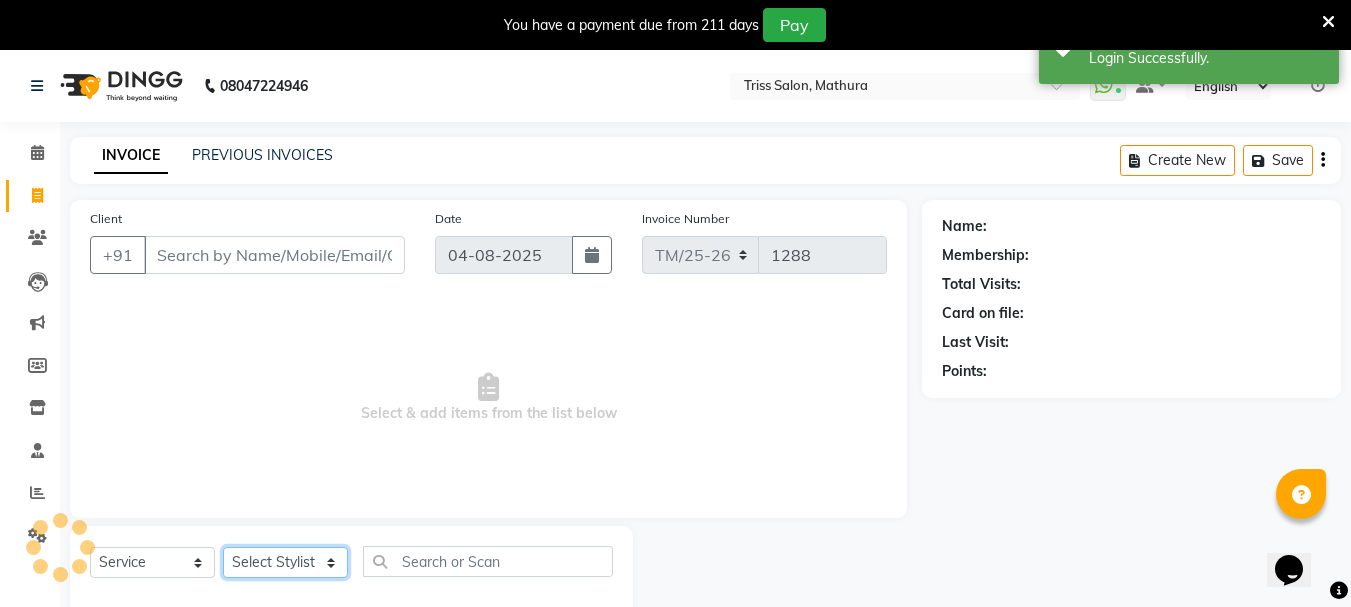 click on "Select Stylist" 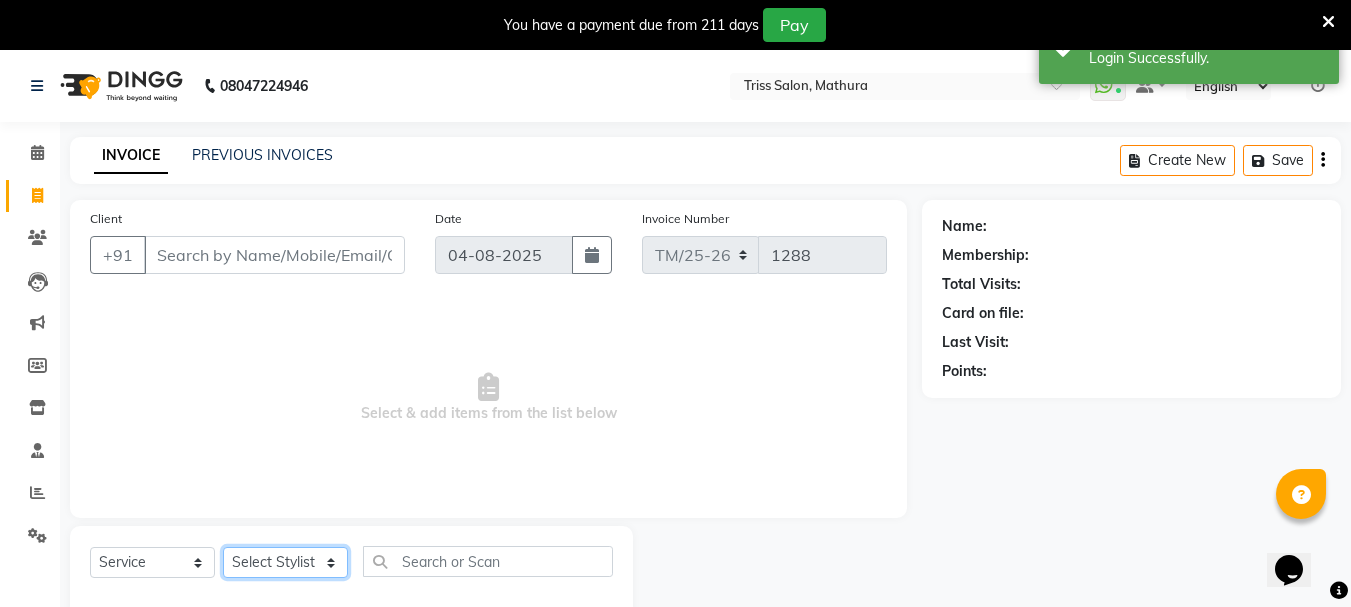 click on "Select Stylist" 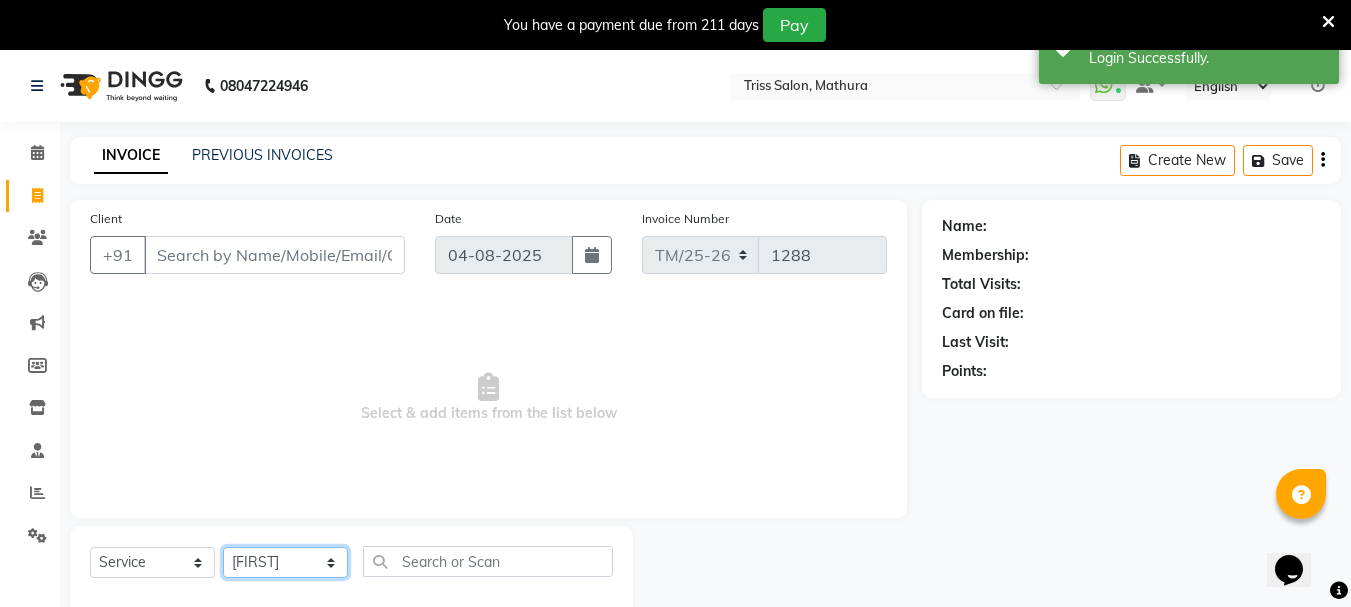 click on "Select Stylist Bhim Ram Brajesh Jeetu Shah Jitendra Jyoti (Pooja) Khushboo Kuldeep Naeem Ravi Sahil  Sneha Triss Salon (Counter) Tushar" 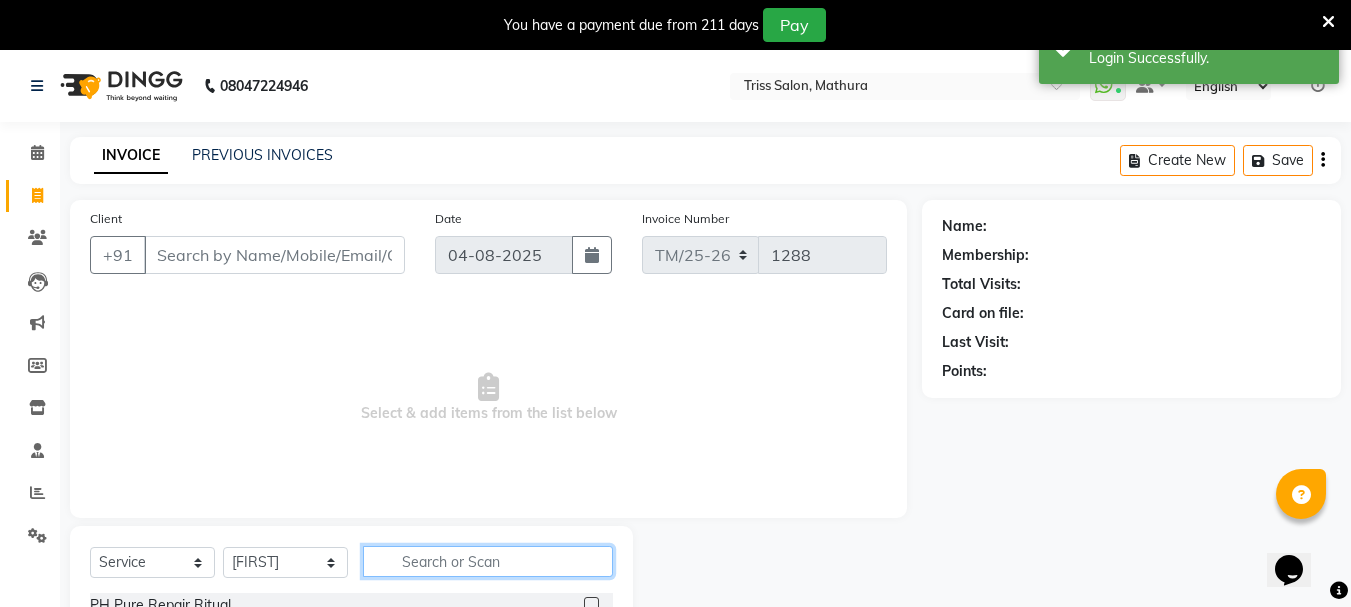 click 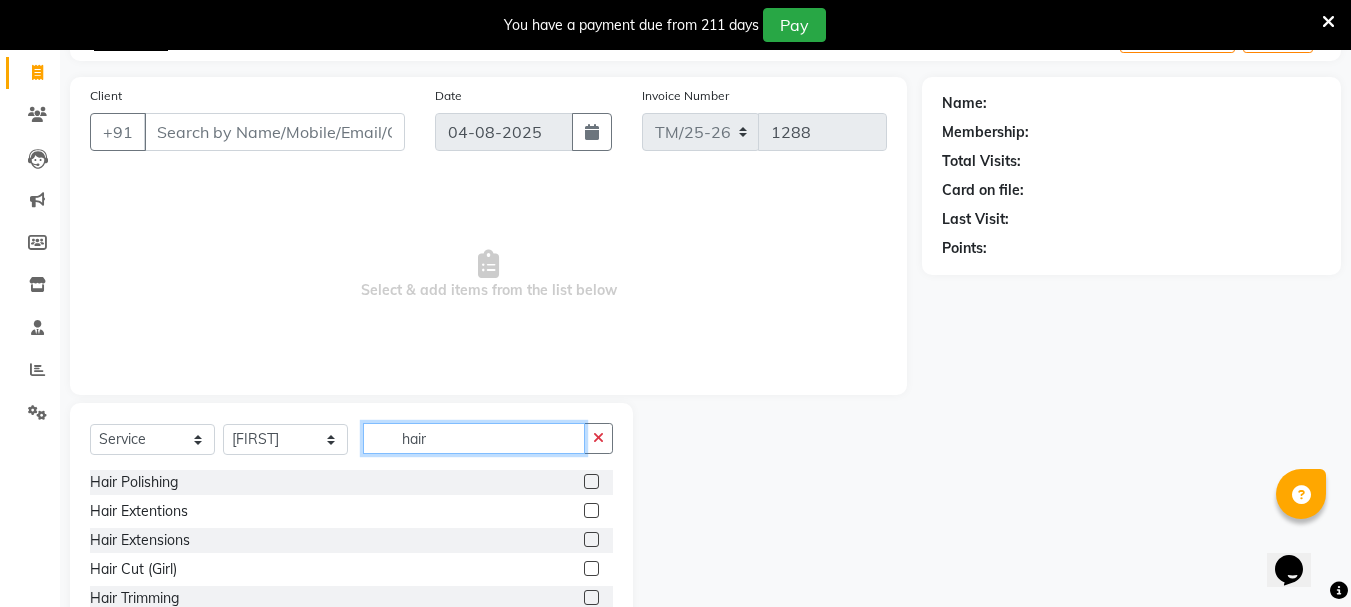 scroll, scrollTop: 130, scrollLeft: 0, axis: vertical 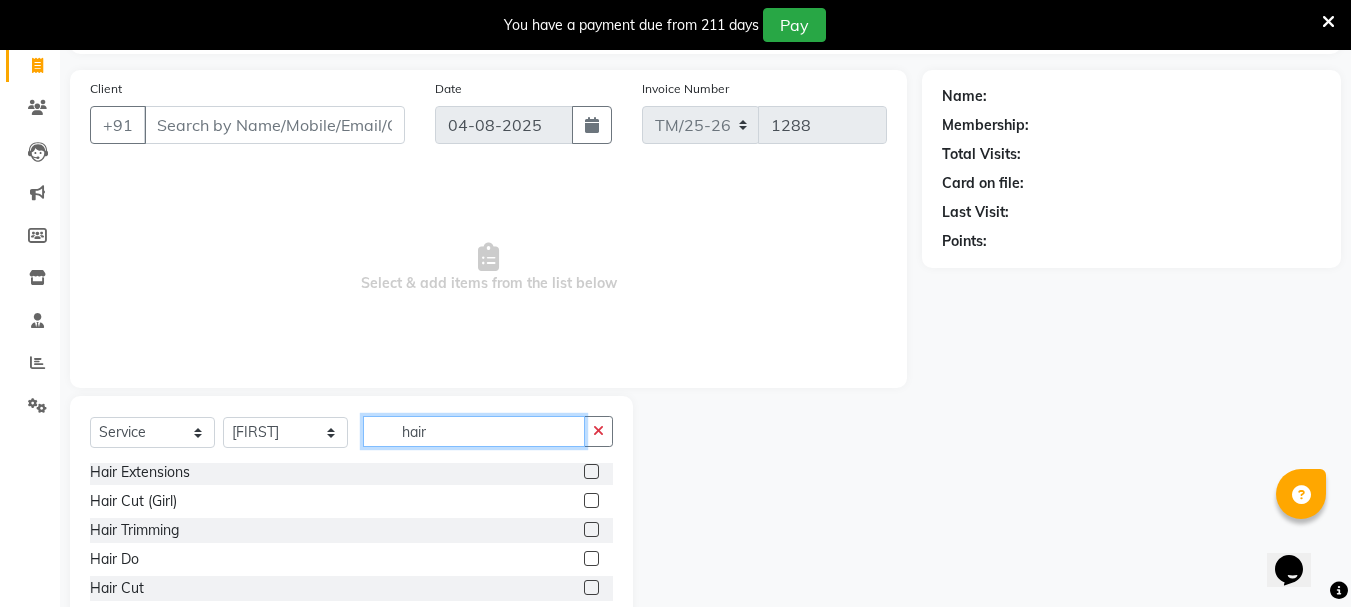 click on "hair" 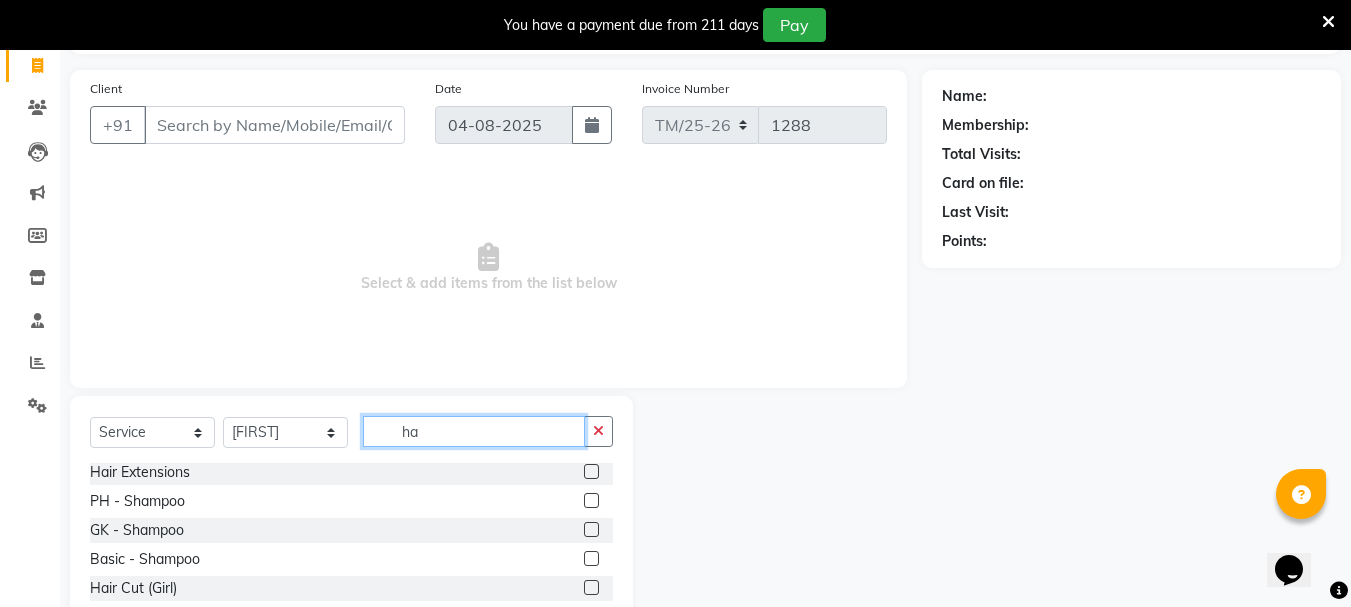 type on "h" 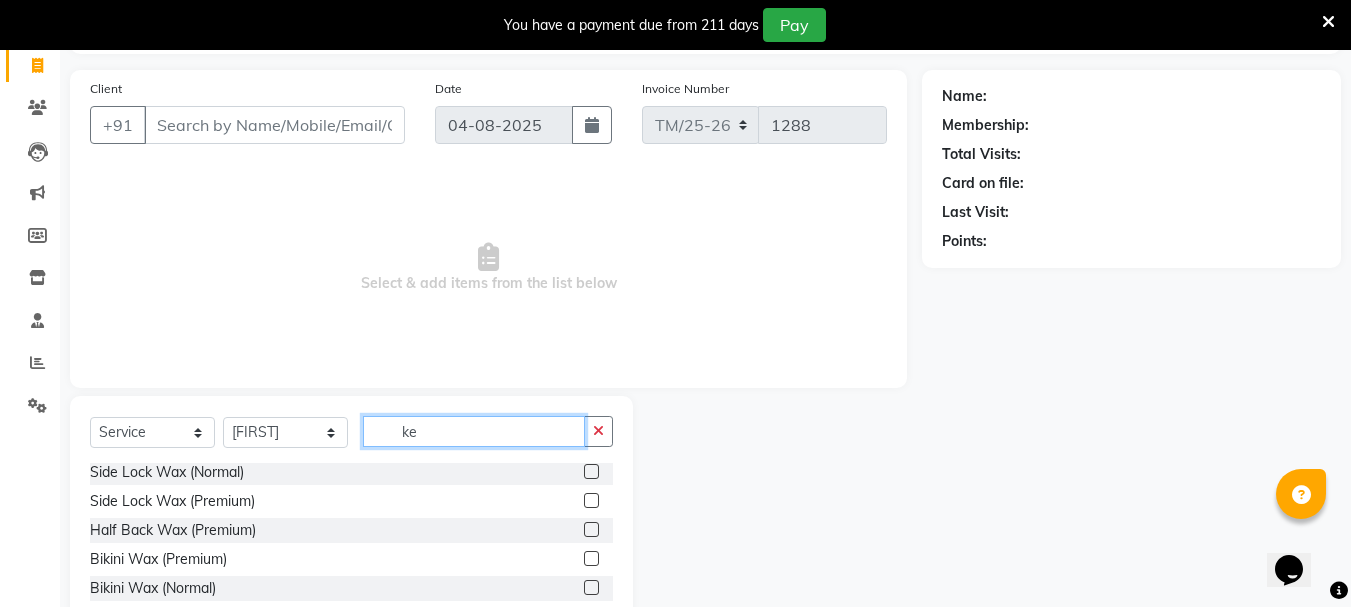scroll, scrollTop: 0, scrollLeft: 0, axis: both 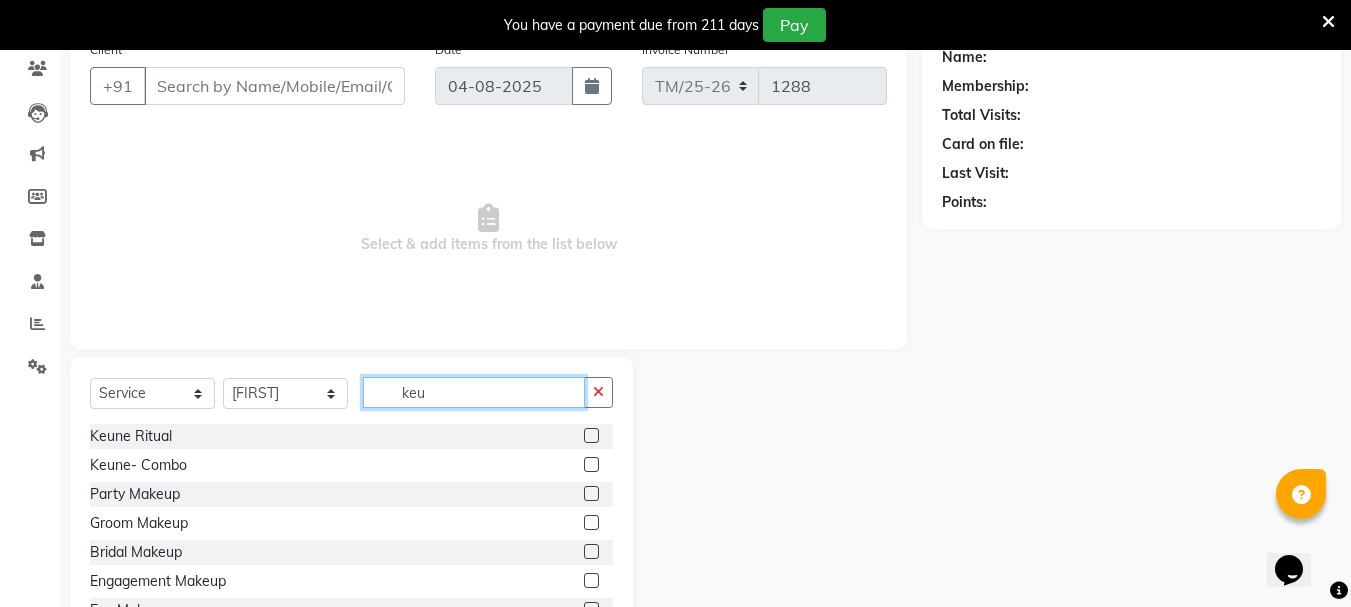 type on "keu" 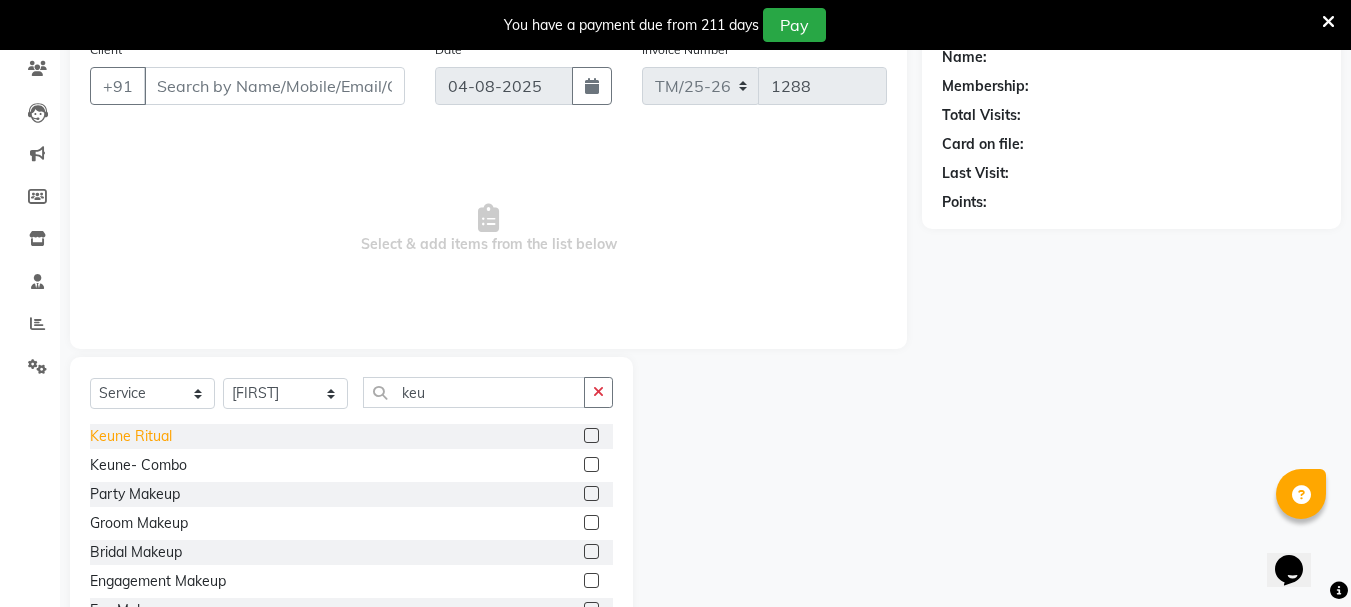 click on "Keune Ritual" 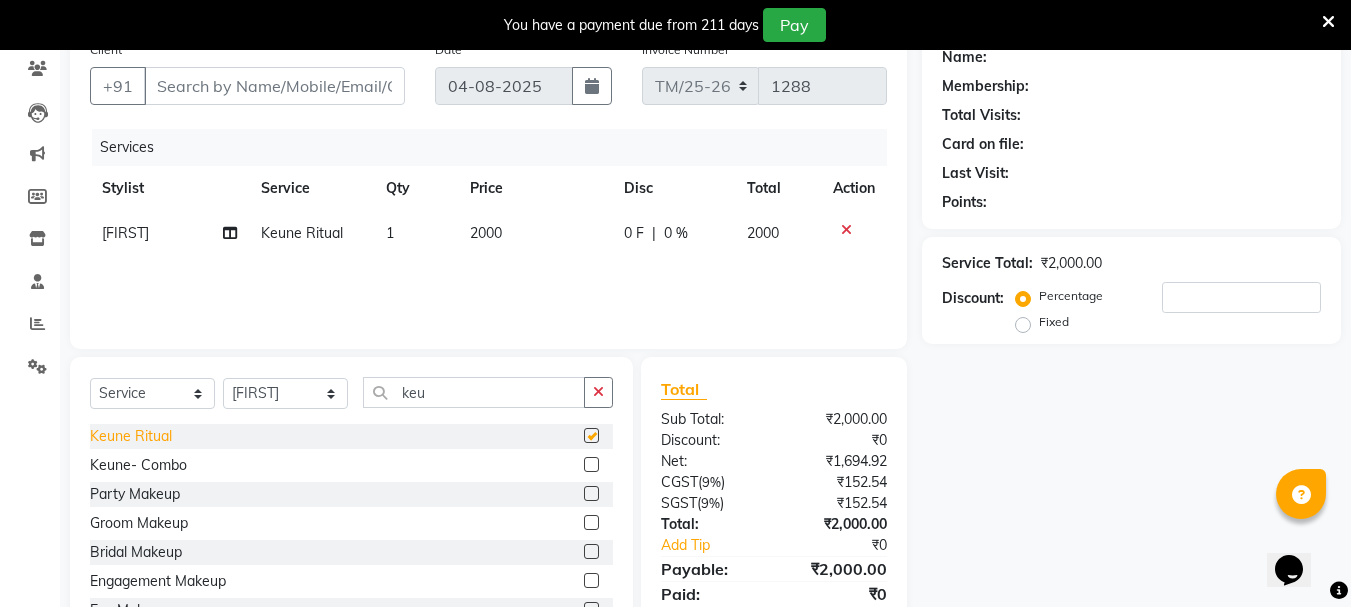checkbox on "false" 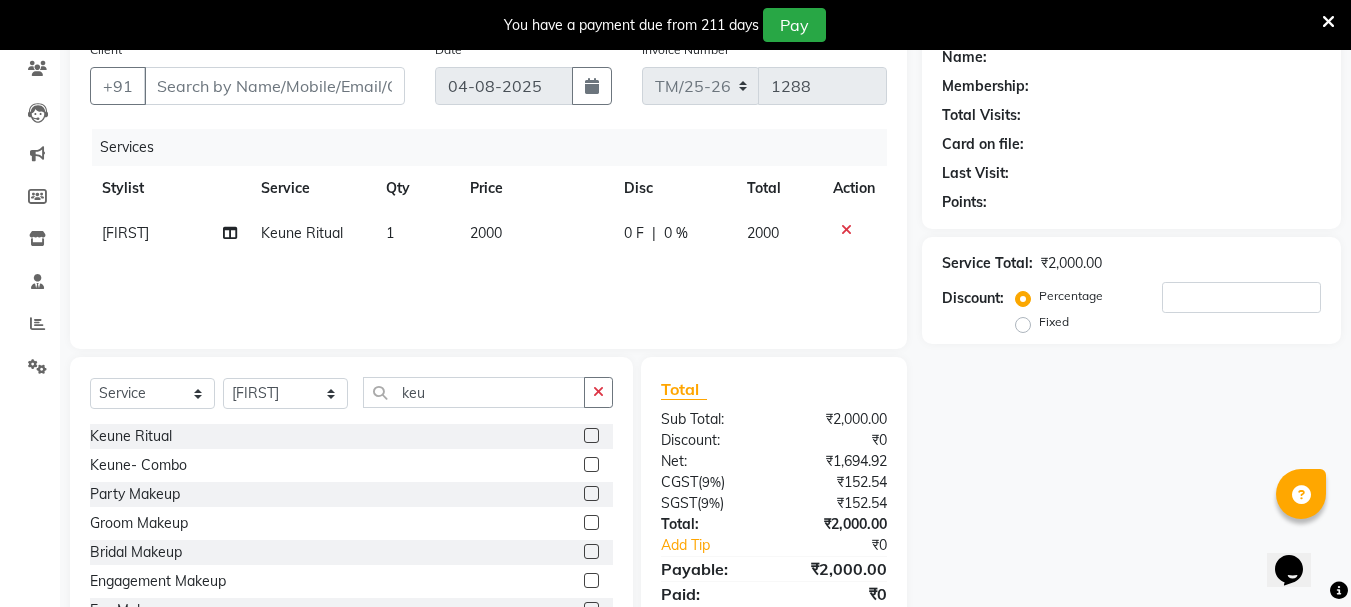 click on "2000" 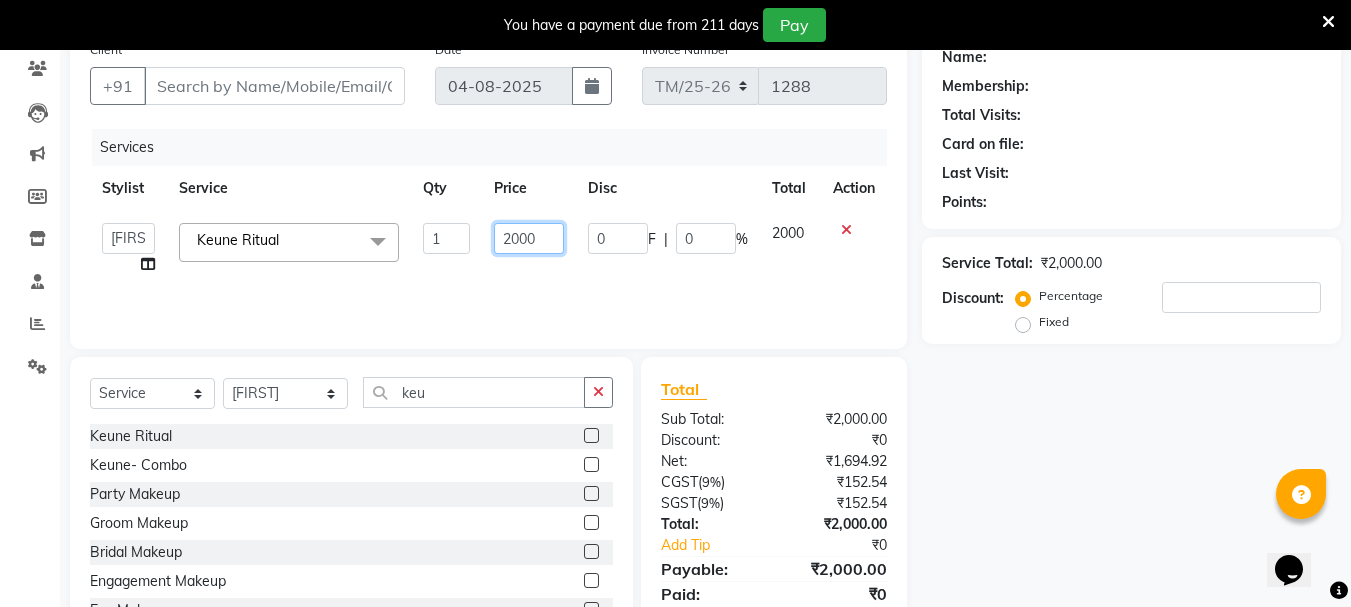 click on "2000" 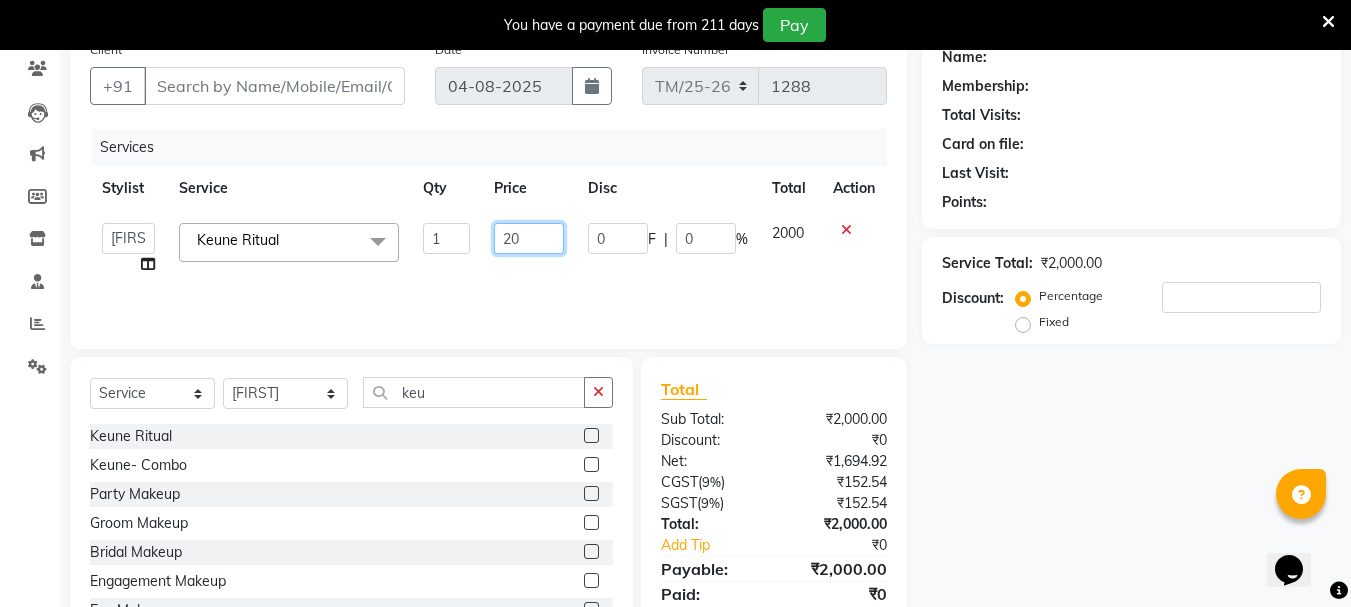 type on "2" 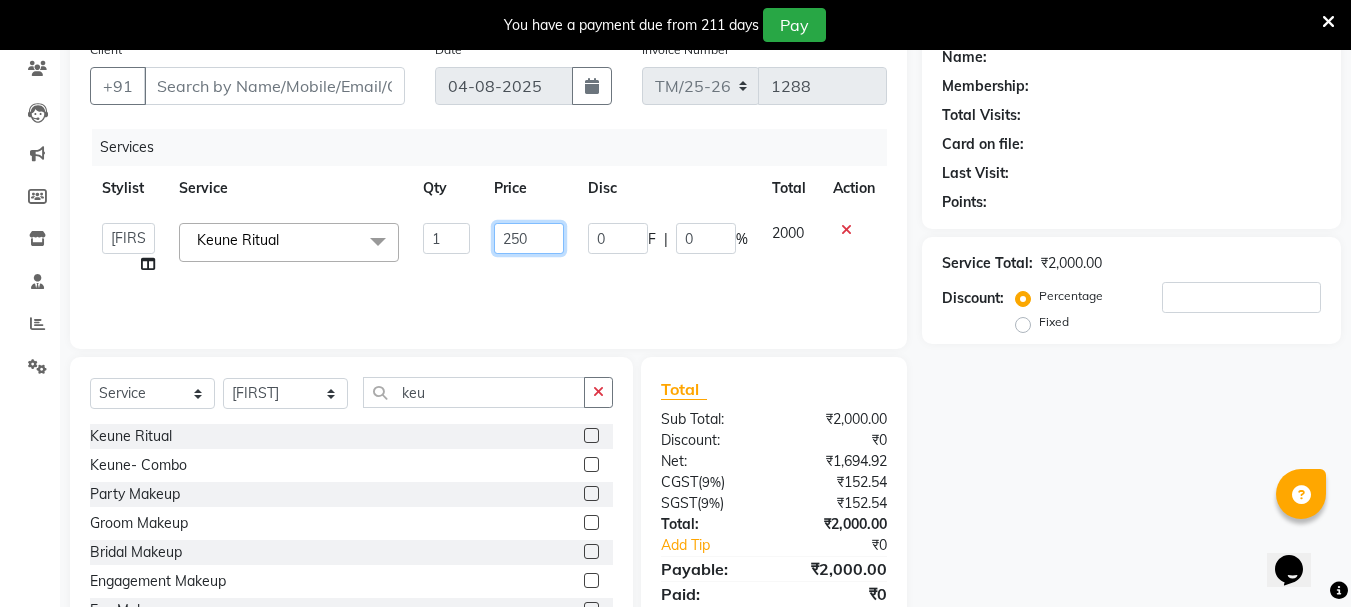 type on "2500" 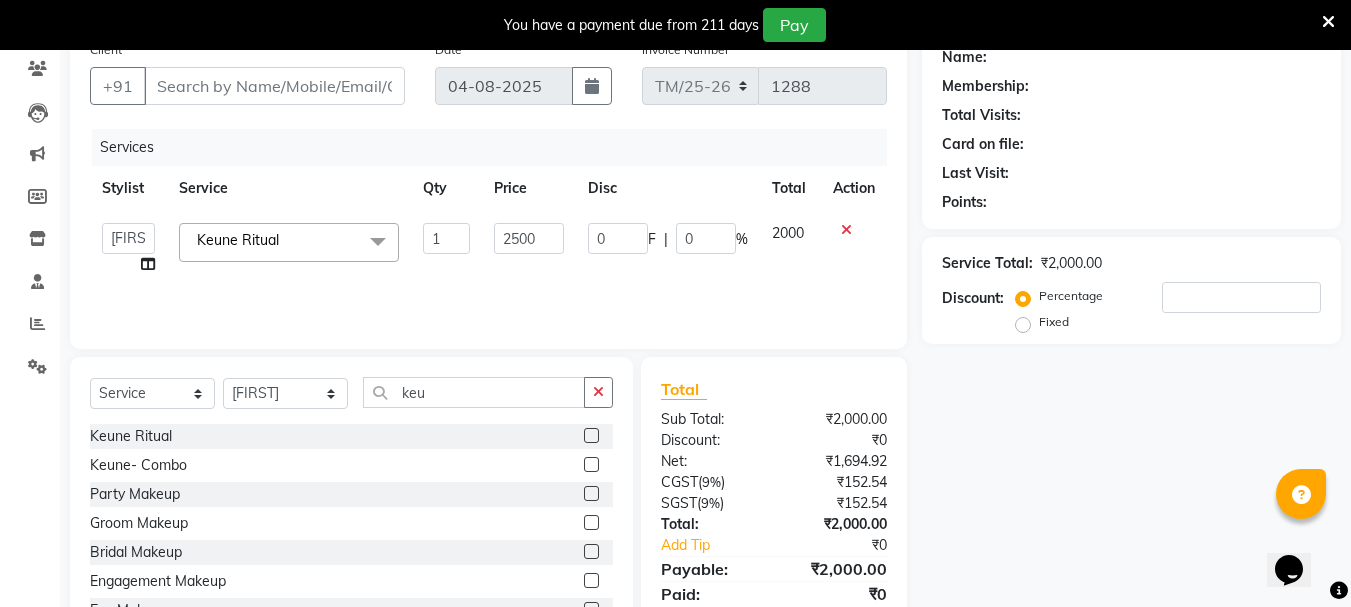 click on "Name: Membership: Total Visits: Card on file: Last Visit:  Points:  Service Total:  ₹2,000.00  Discount:  Percentage   Fixed" 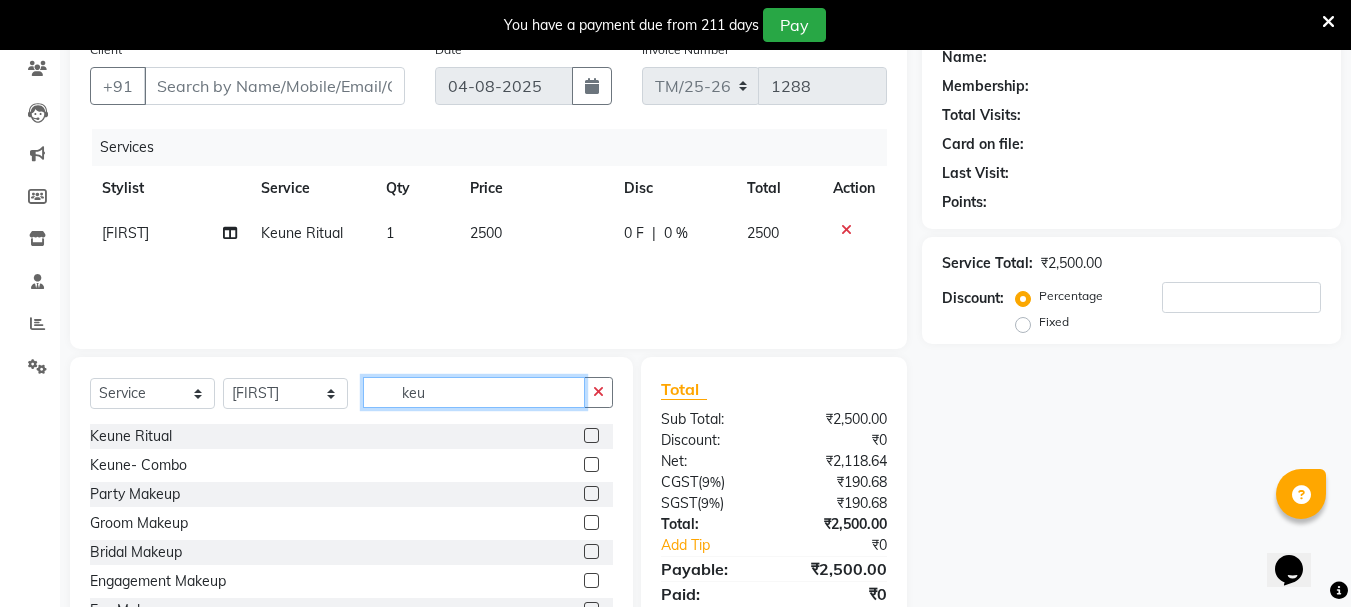 click on "keu" 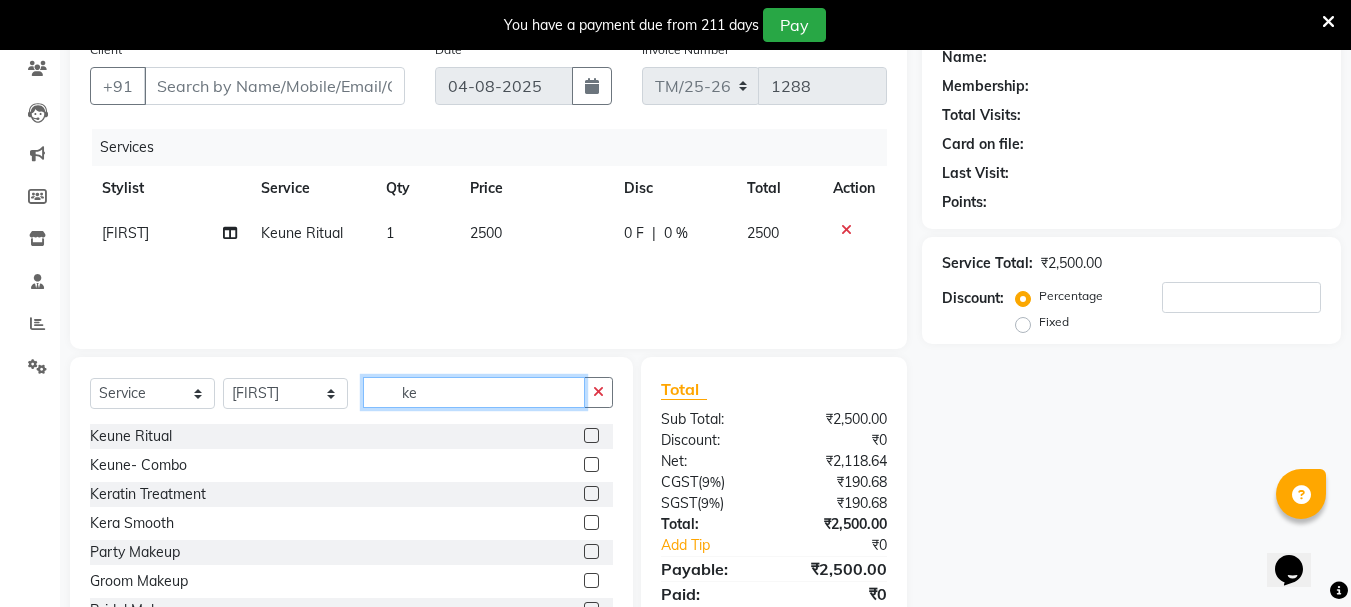 type on "k" 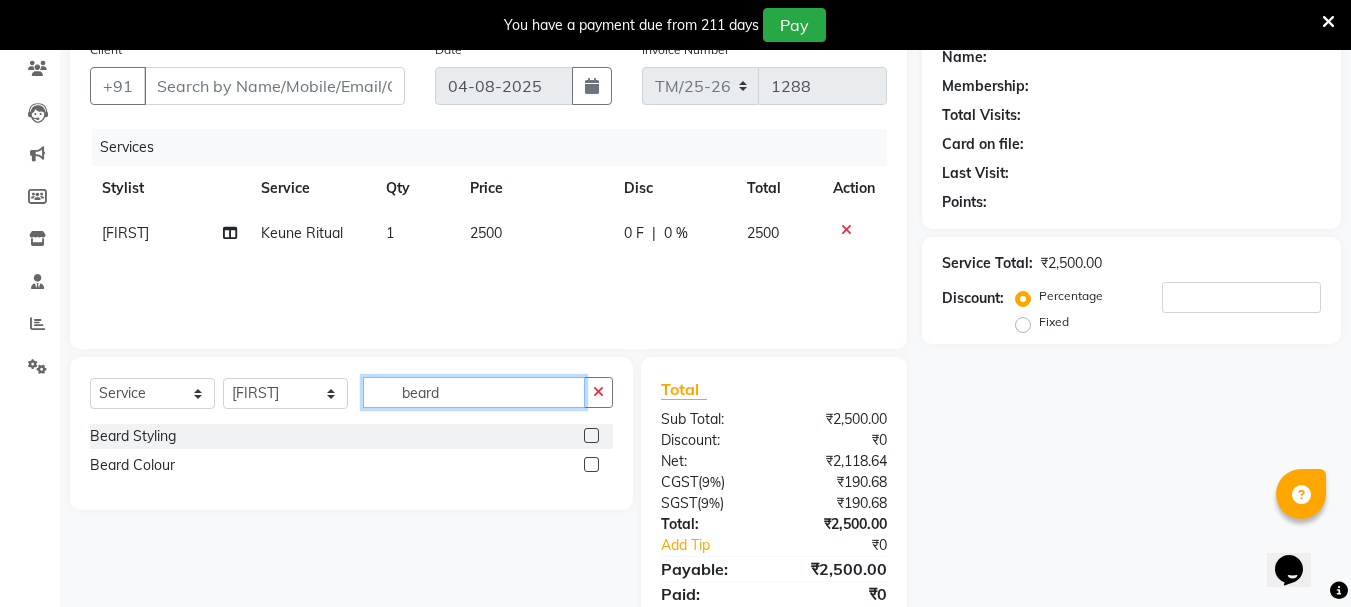 type on "beard" 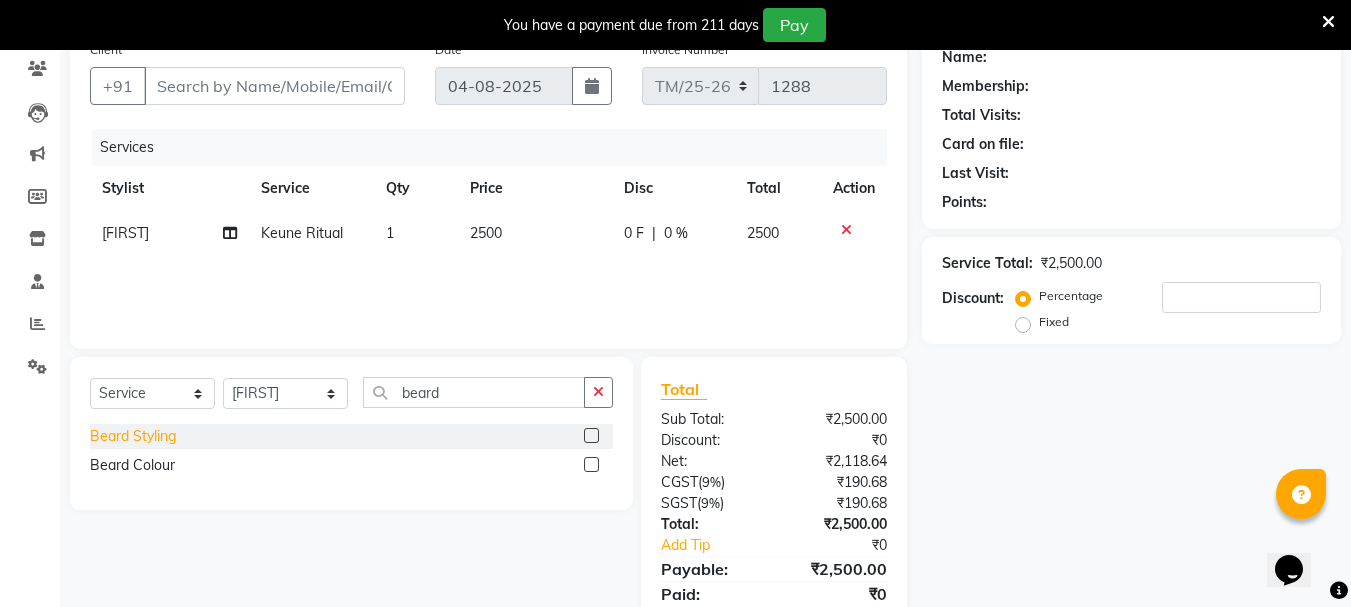 click on "Beard Styling" 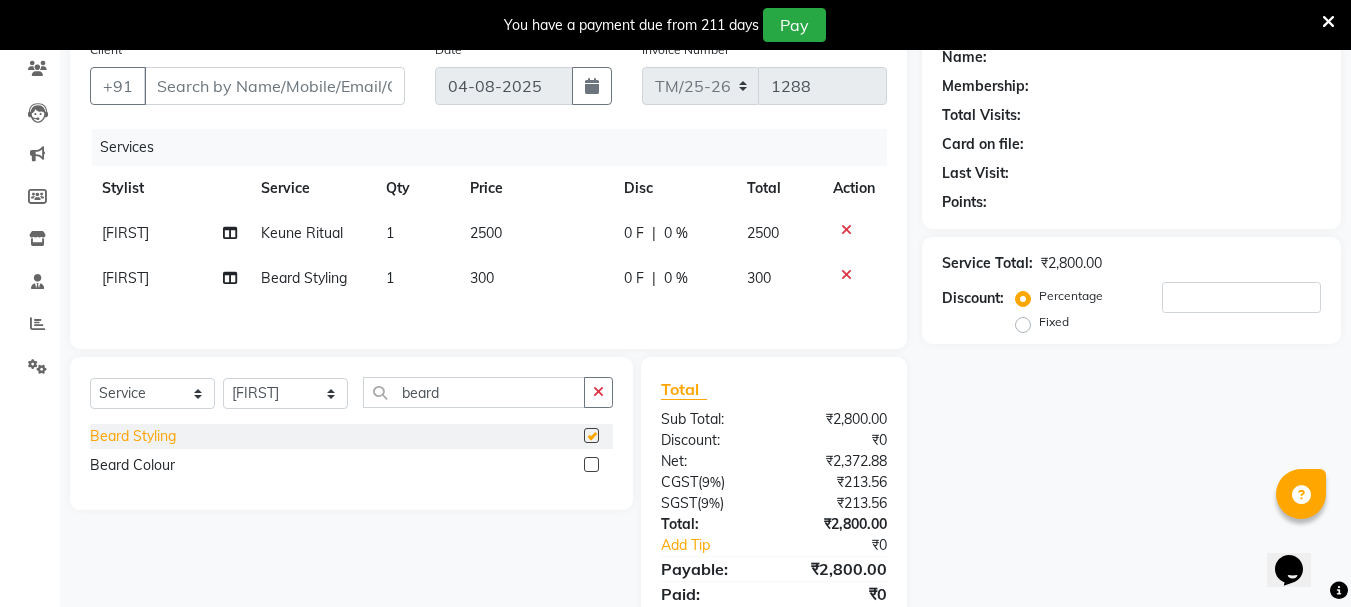 checkbox on "false" 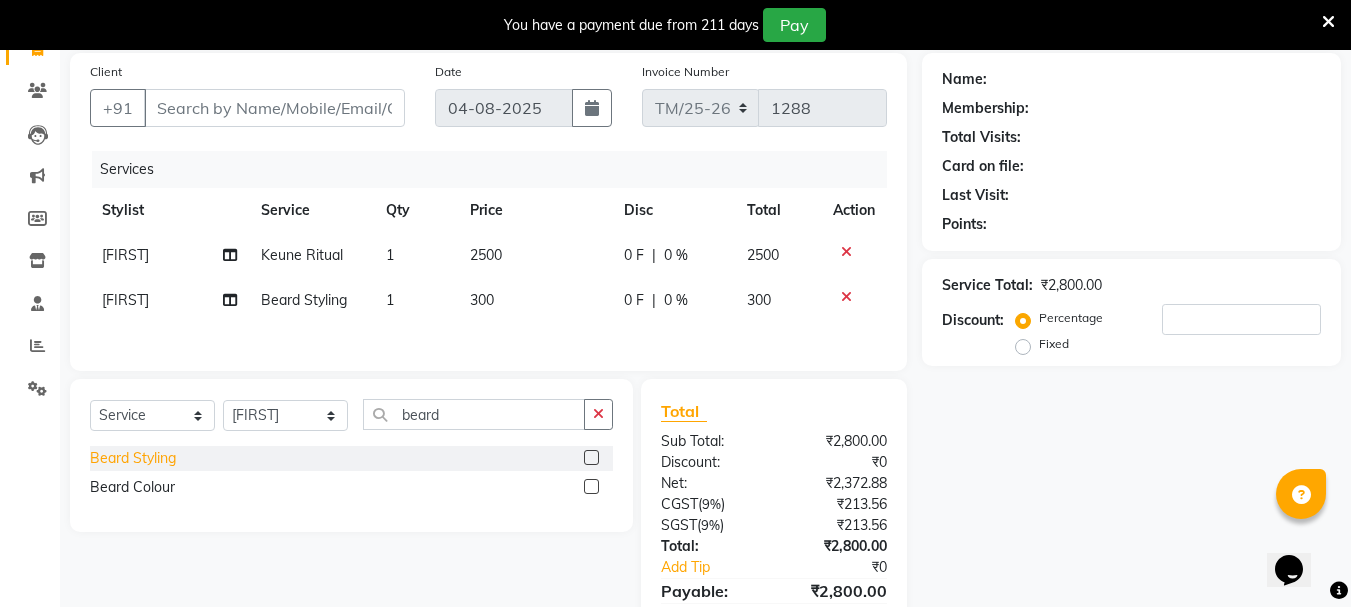 scroll, scrollTop: 143, scrollLeft: 0, axis: vertical 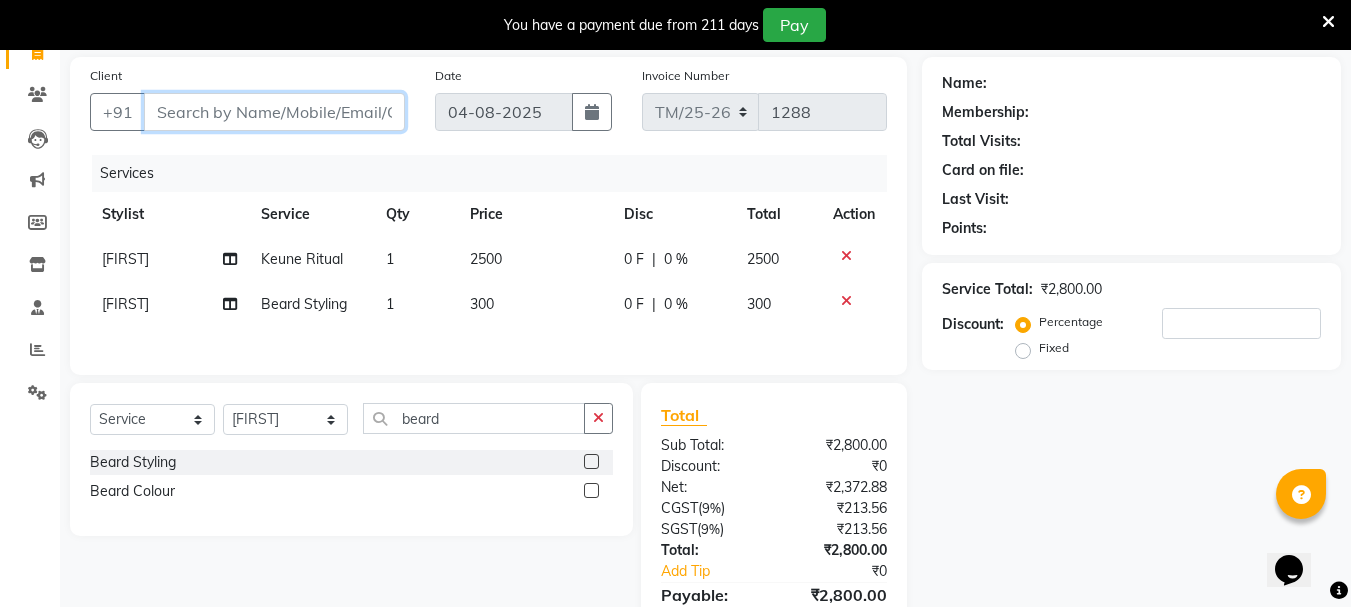 click on "Client" at bounding box center [274, 112] 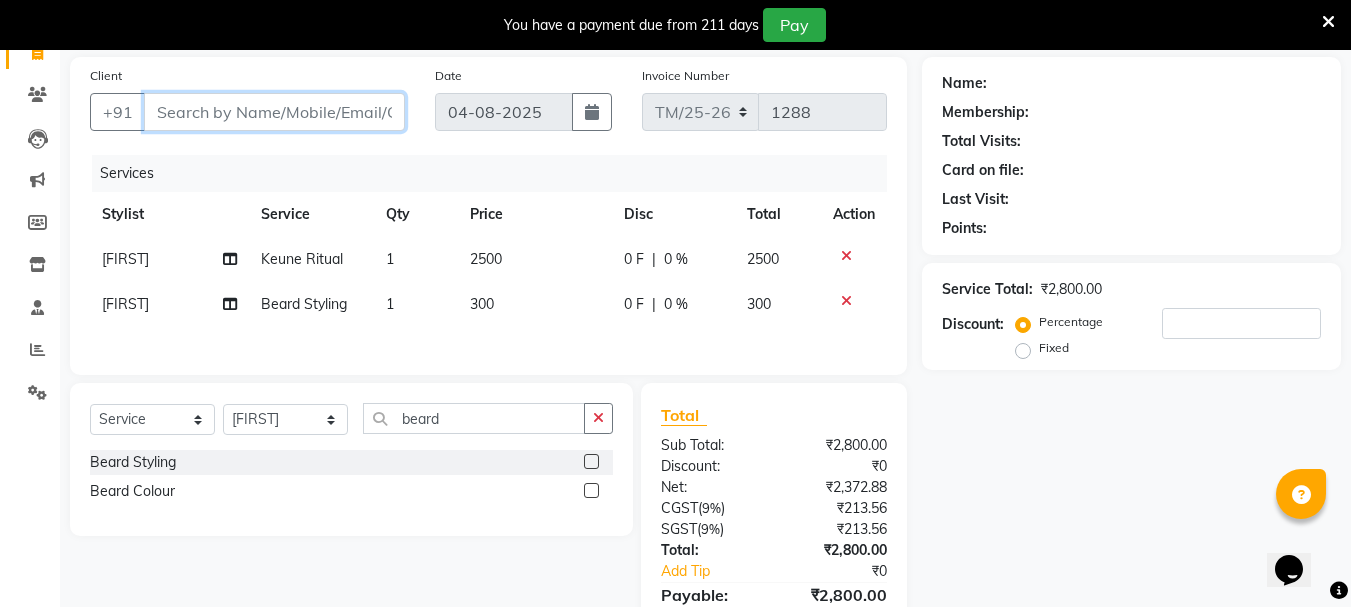 type on "7" 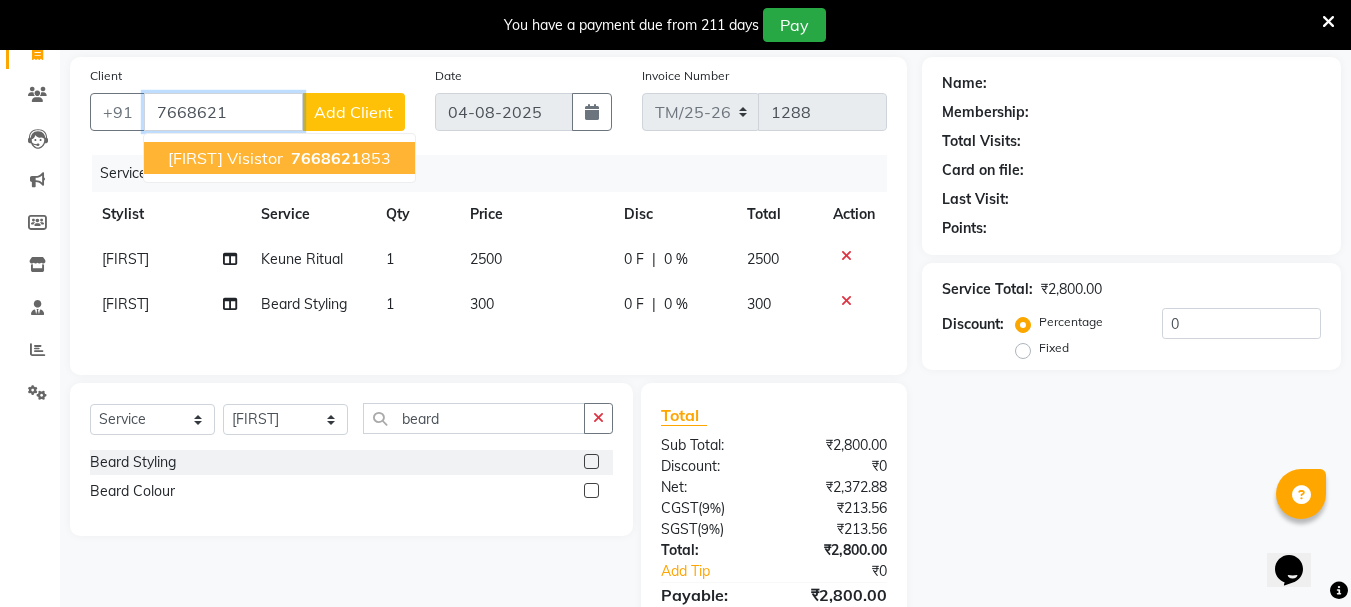 click on "[PHONE]" at bounding box center (339, 158) 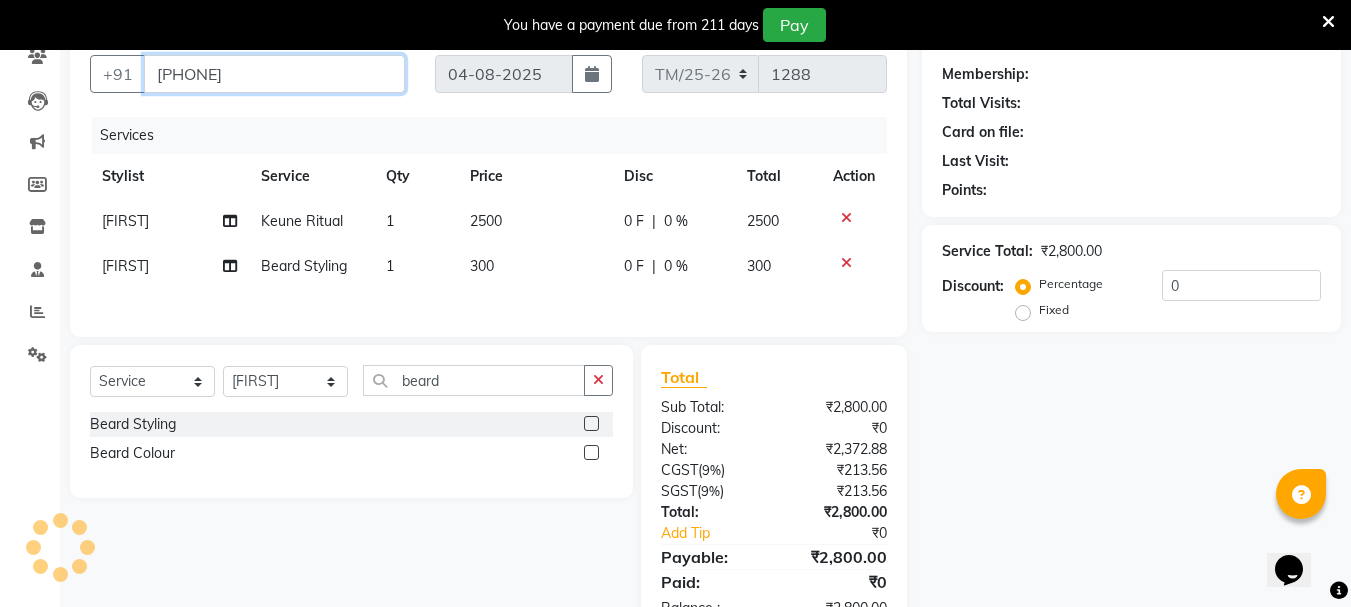 type on "[PHONE]" 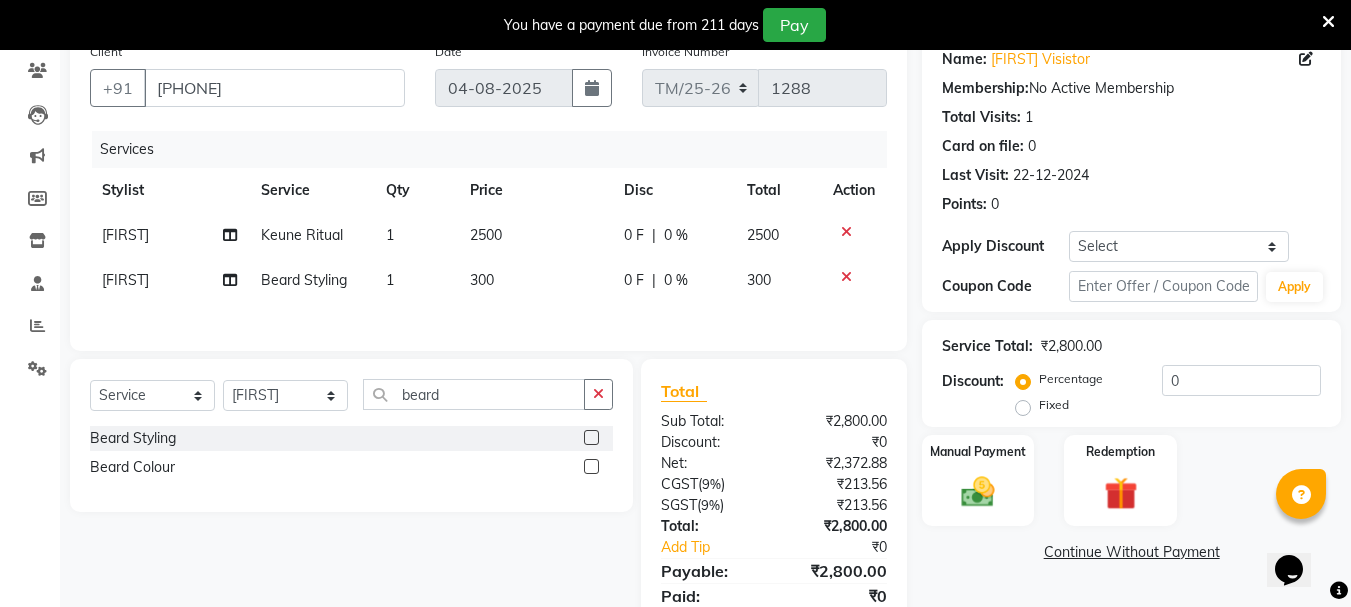 scroll, scrollTop: 246, scrollLeft: 0, axis: vertical 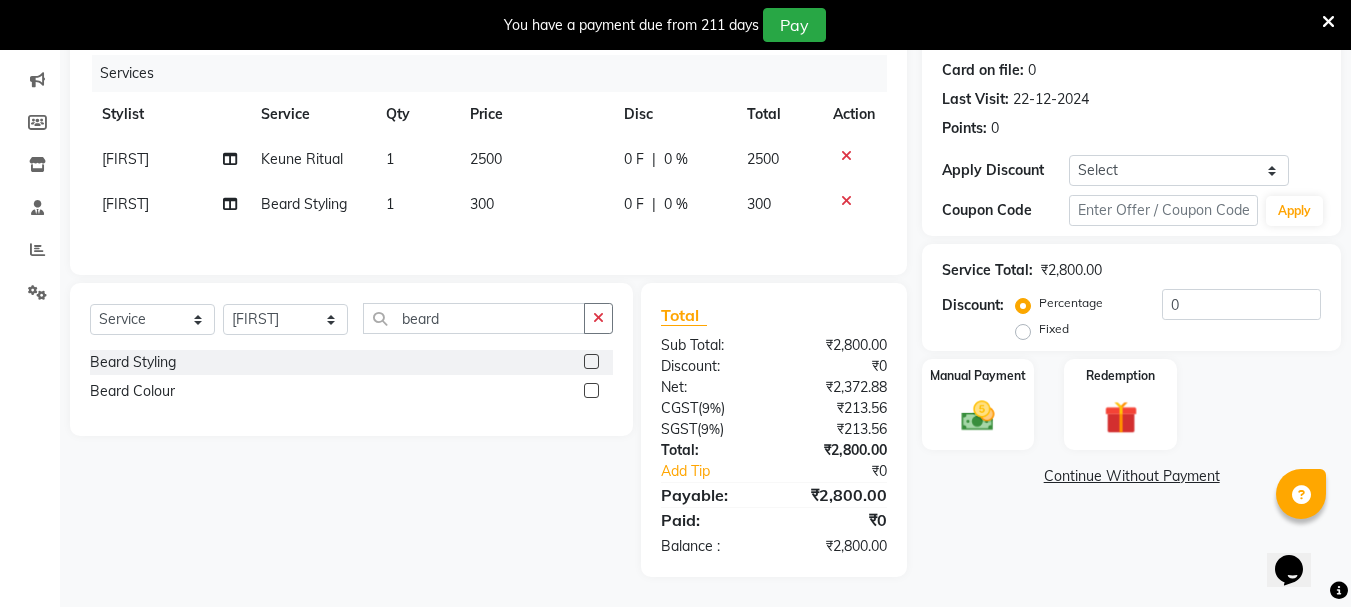 click 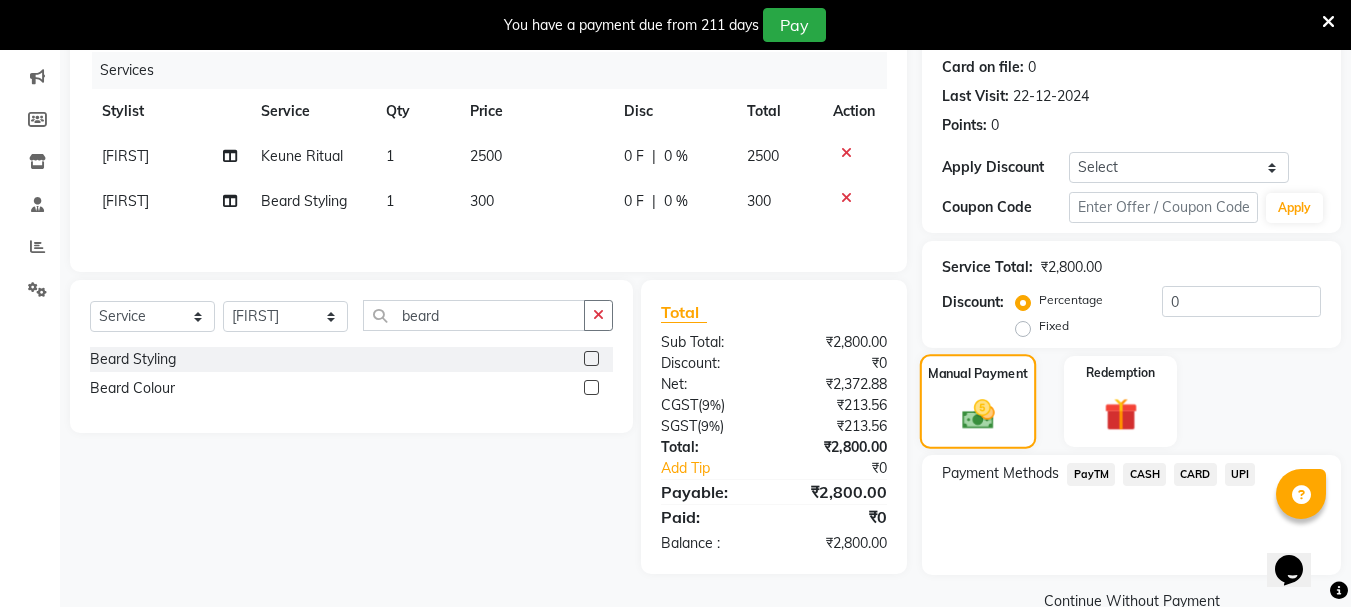 scroll, scrollTop: 285, scrollLeft: 0, axis: vertical 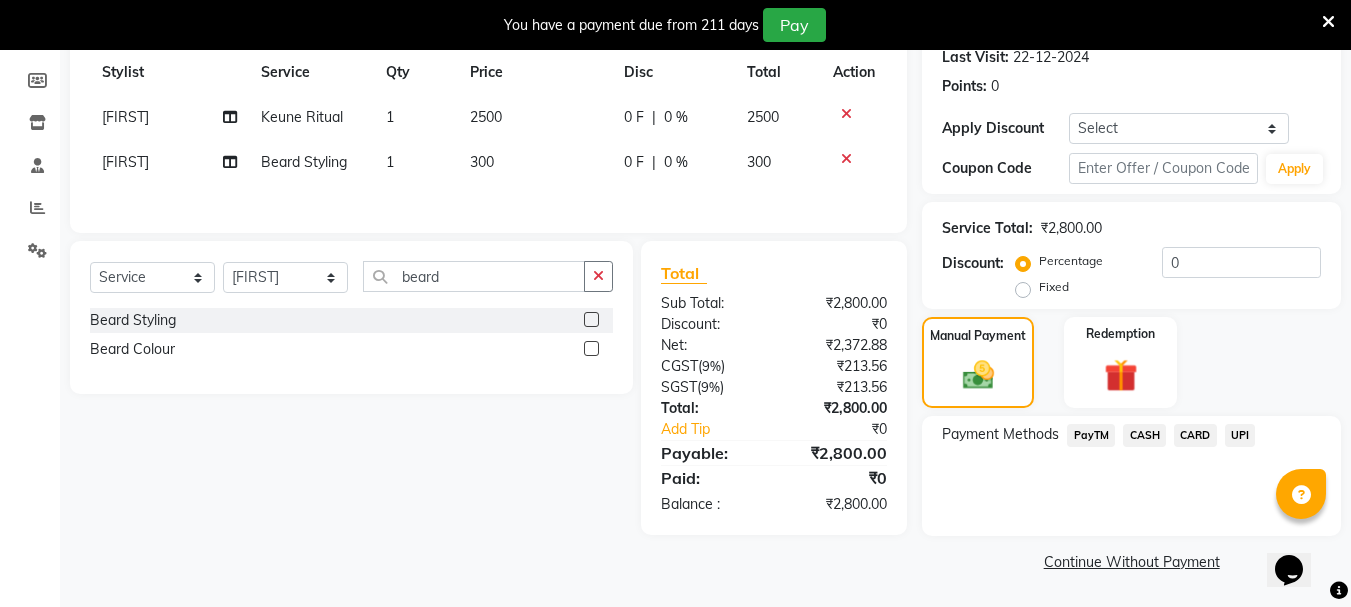 click on "UPI" 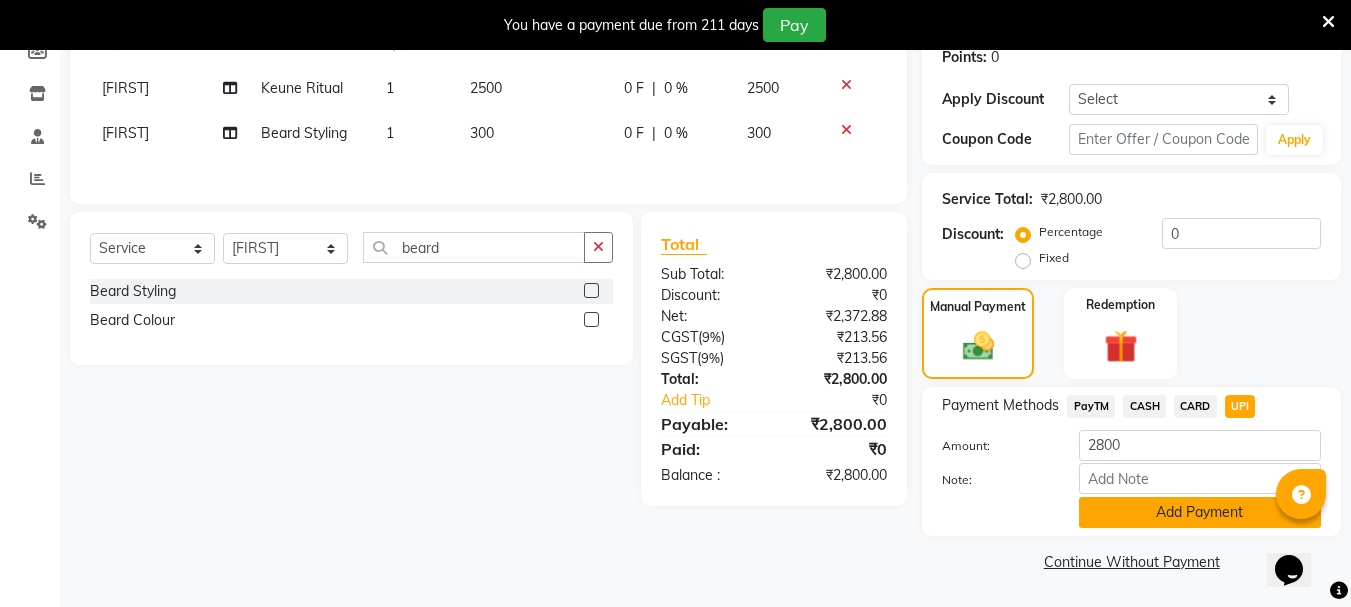 click on "Add Payment" 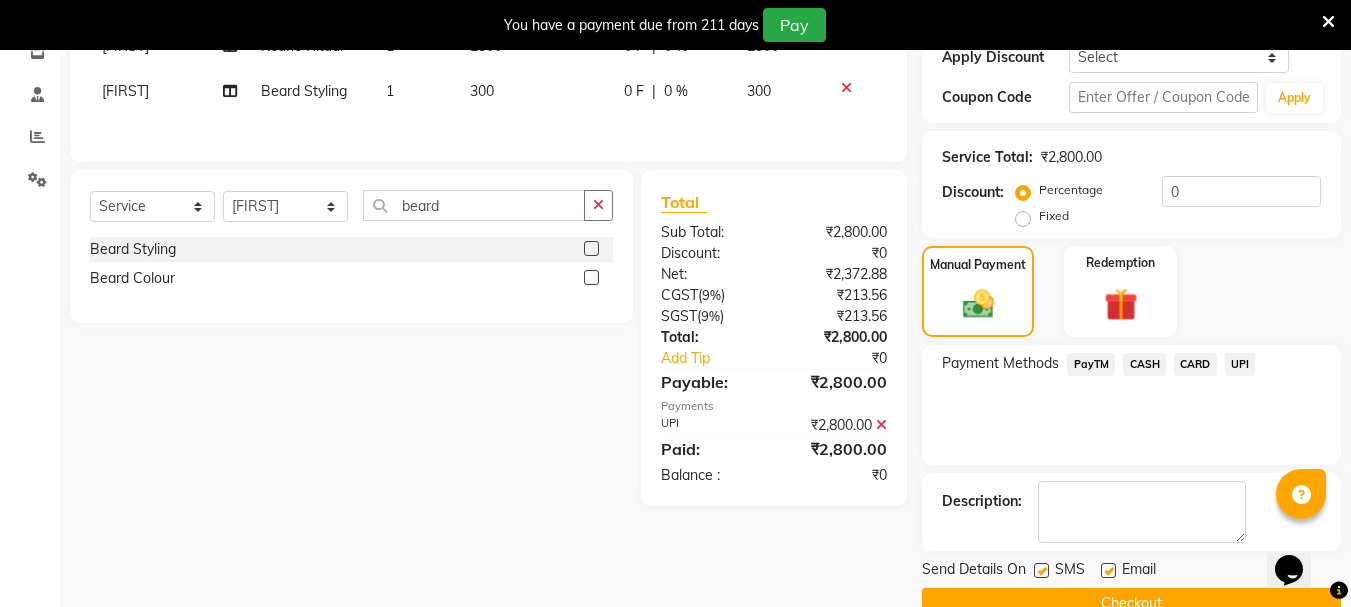 scroll, scrollTop: 398, scrollLeft: 0, axis: vertical 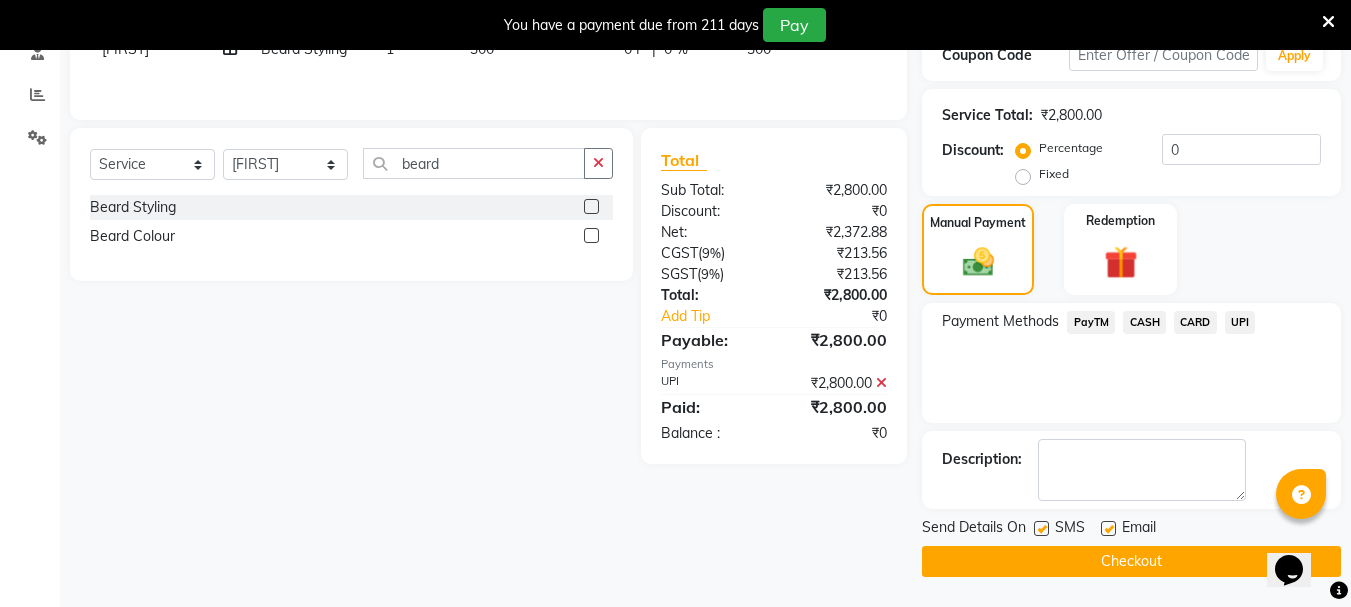 click on "Checkout" 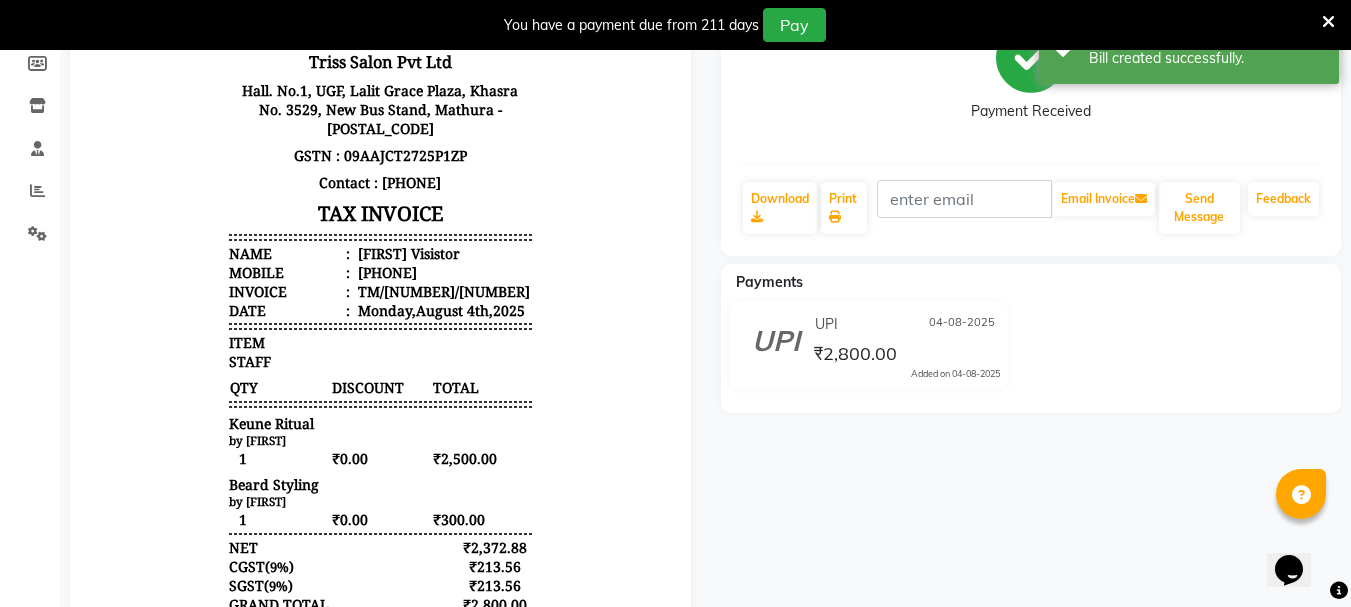 scroll, scrollTop: 0, scrollLeft: 0, axis: both 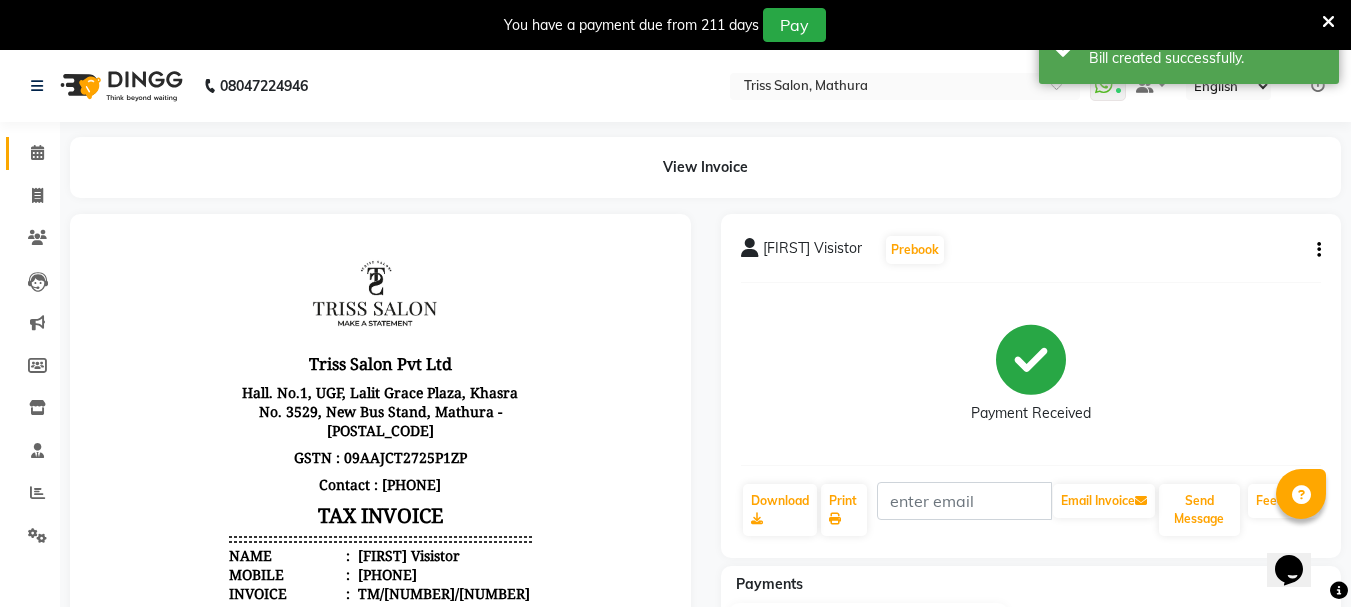 click on "Calendar" 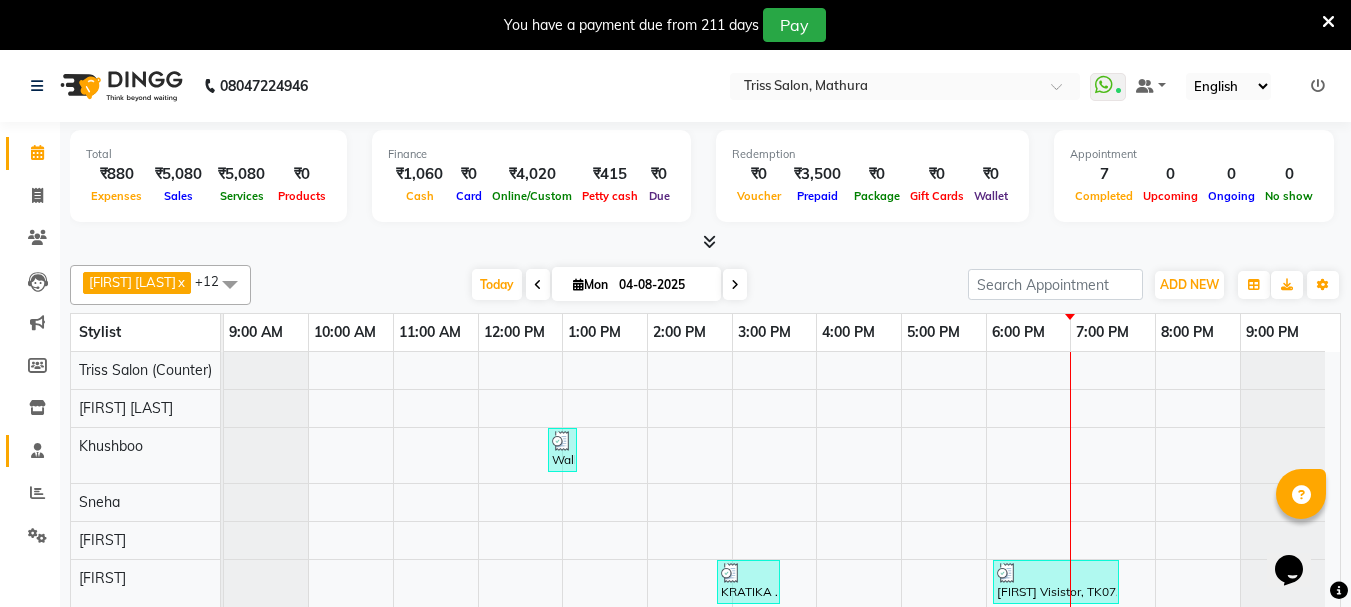 click 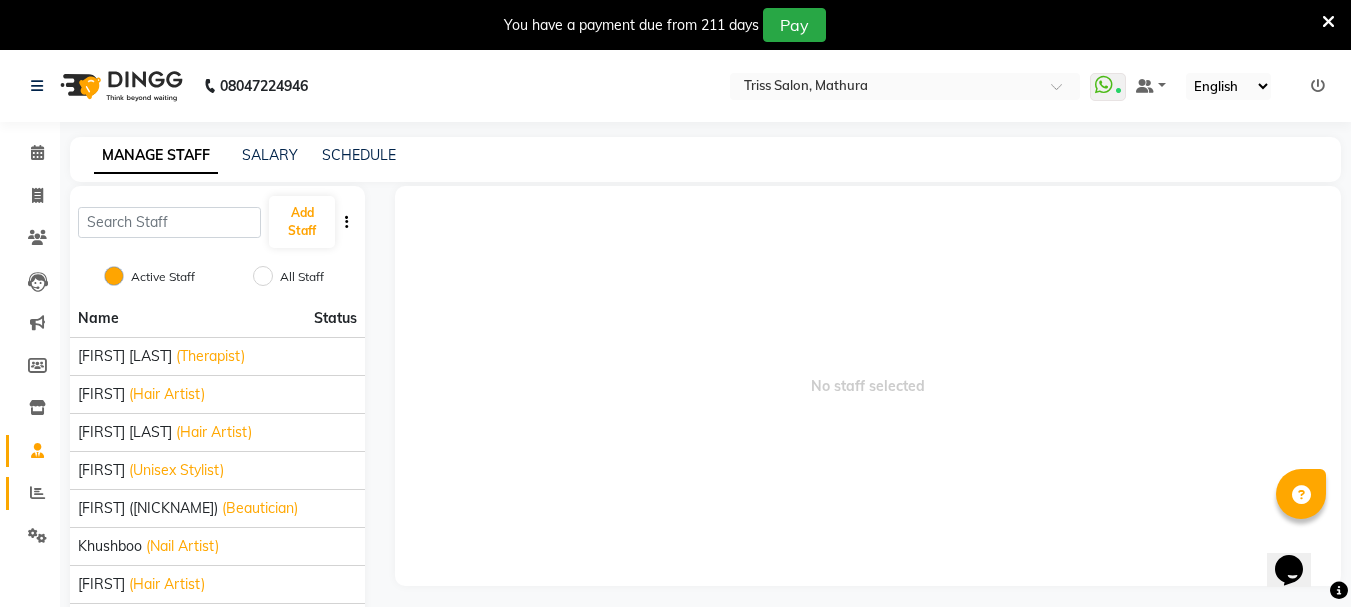 click 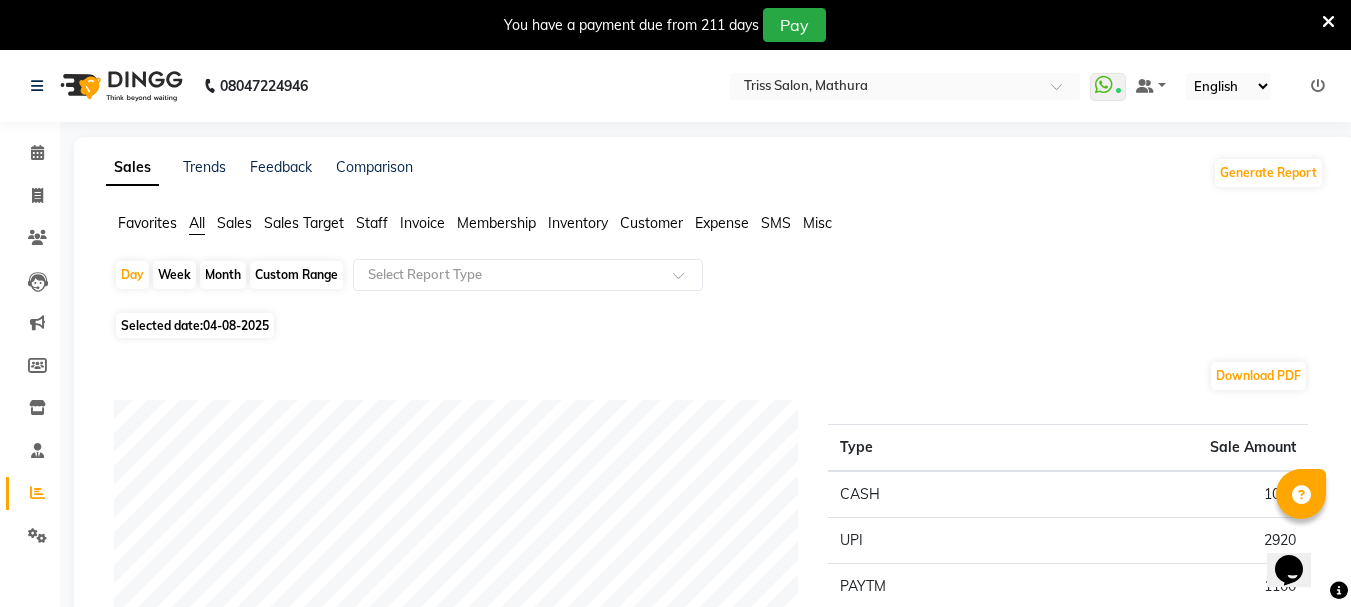 click on "Staff" 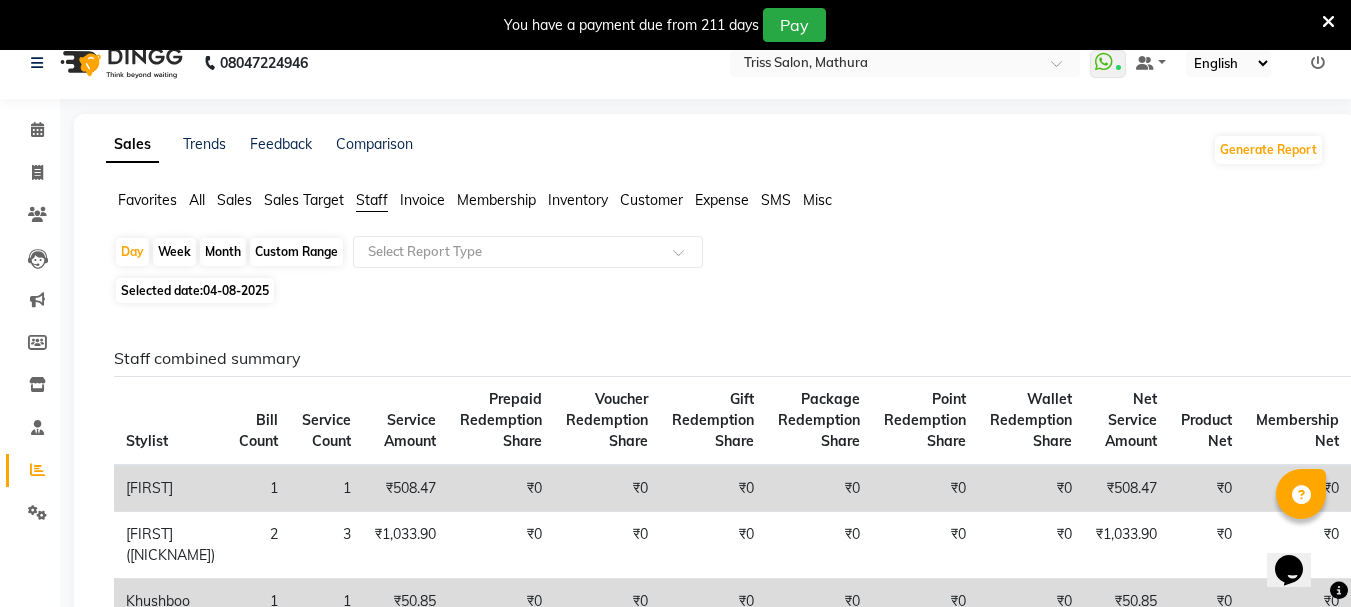 scroll, scrollTop: 29, scrollLeft: 0, axis: vertical 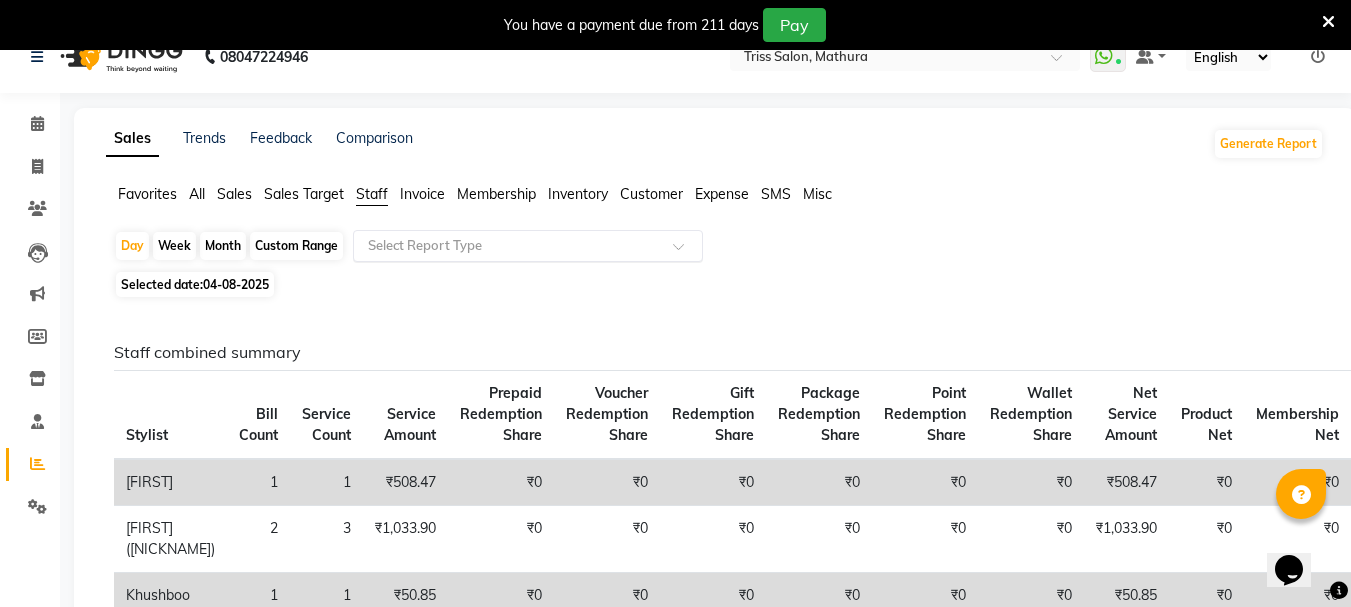 click 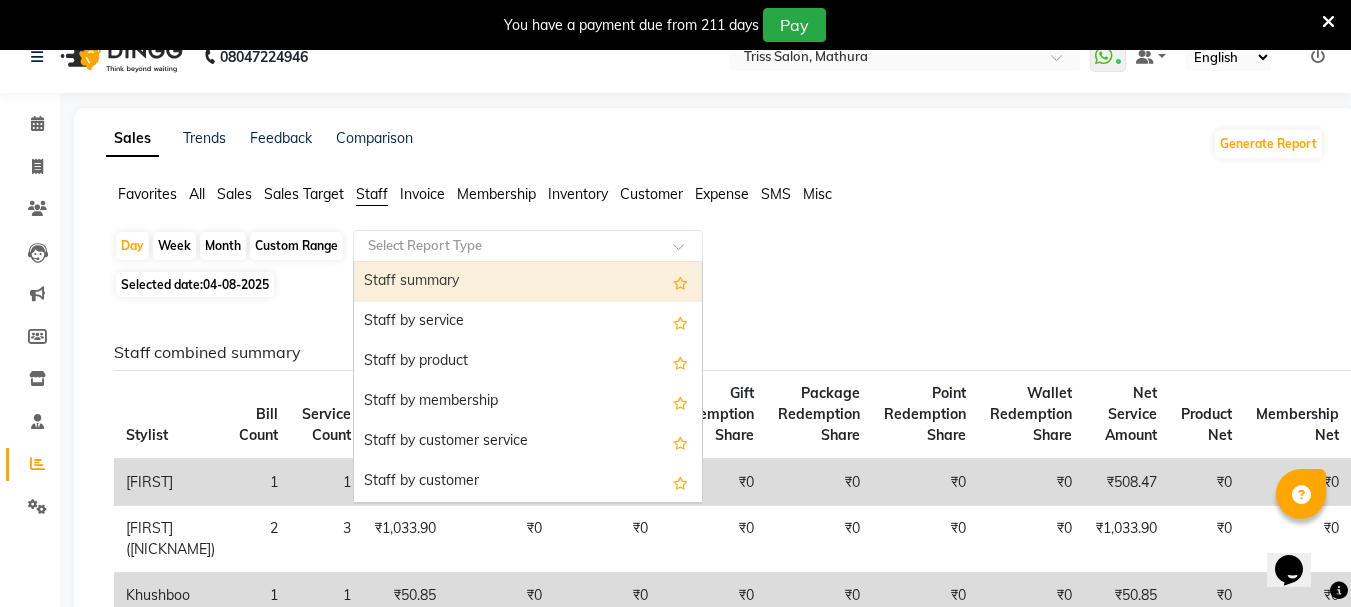 click on "Staff summary" at bounding box center (528, 282) 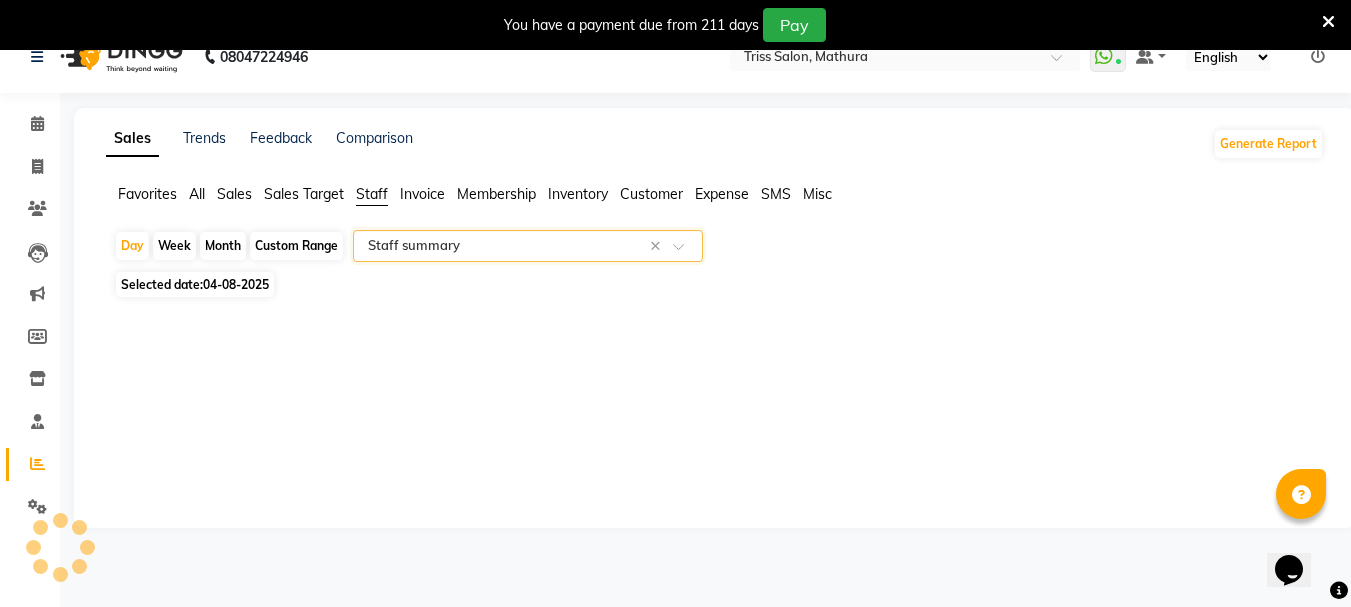 select on "full_report" 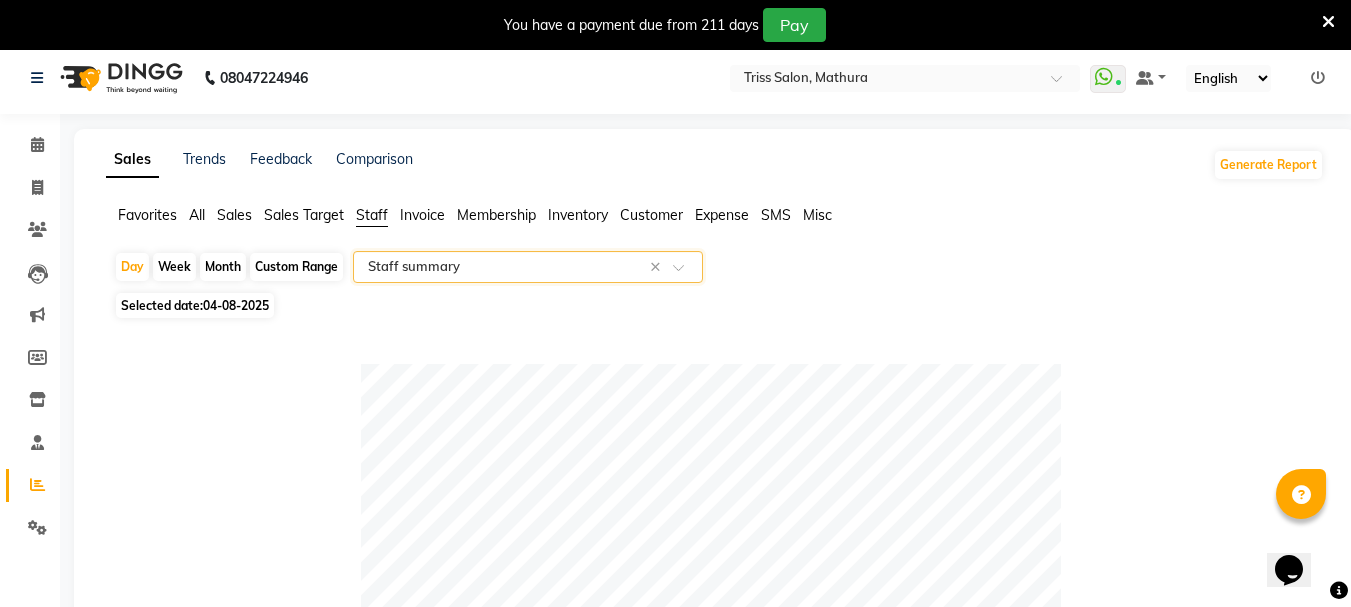 scroll, scrollTop: 6, scrollLeft: 0, axis: vertical 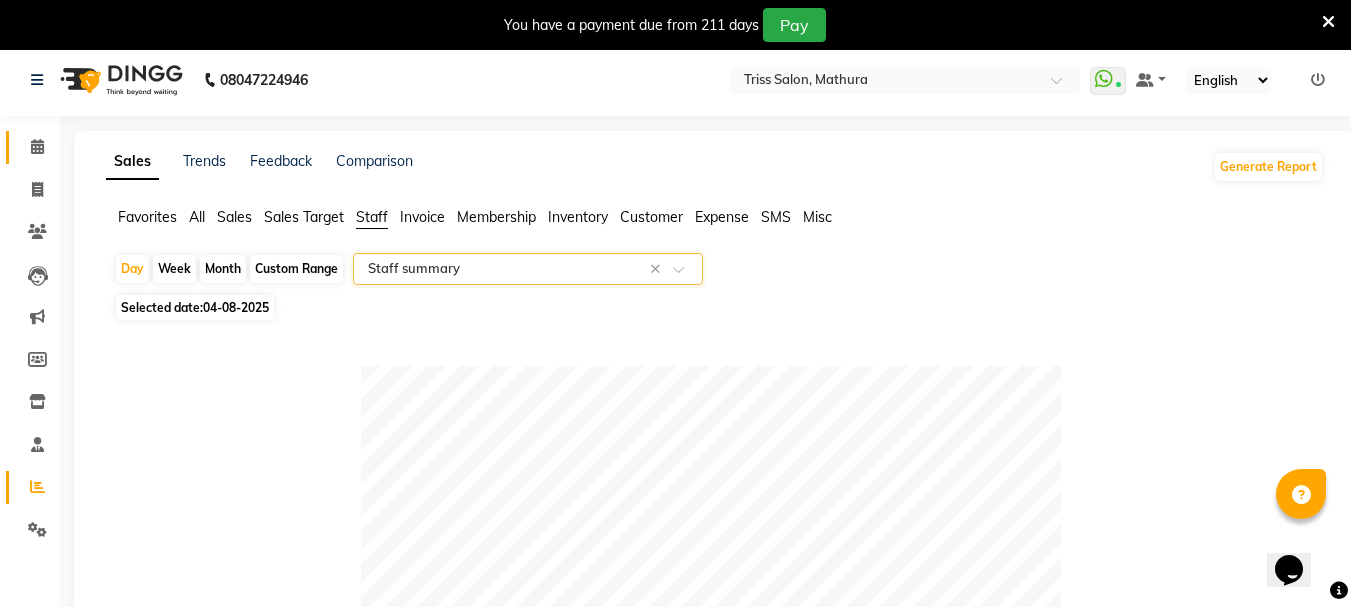 click 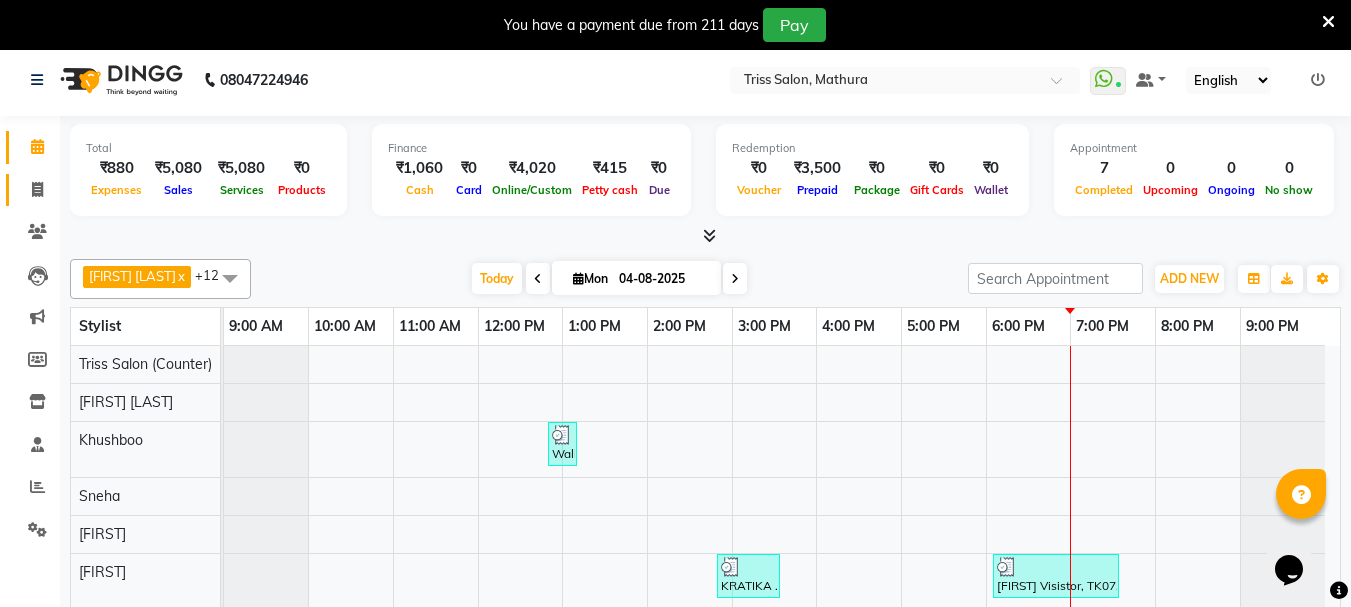 click 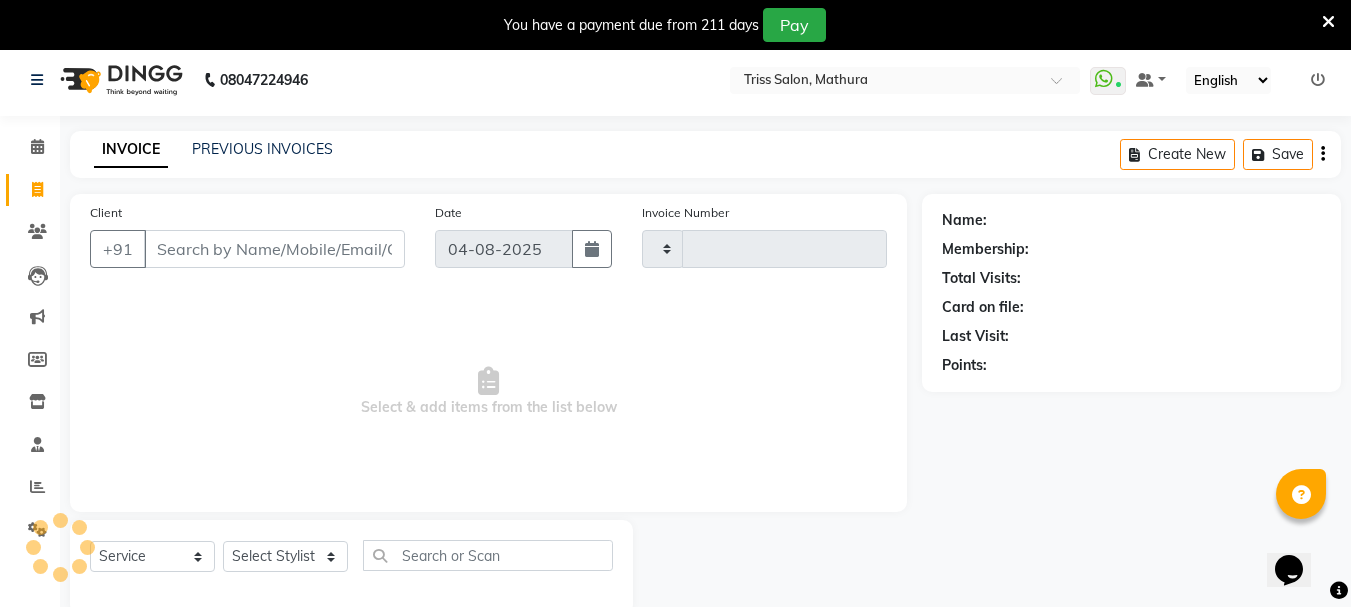 type on "1289" 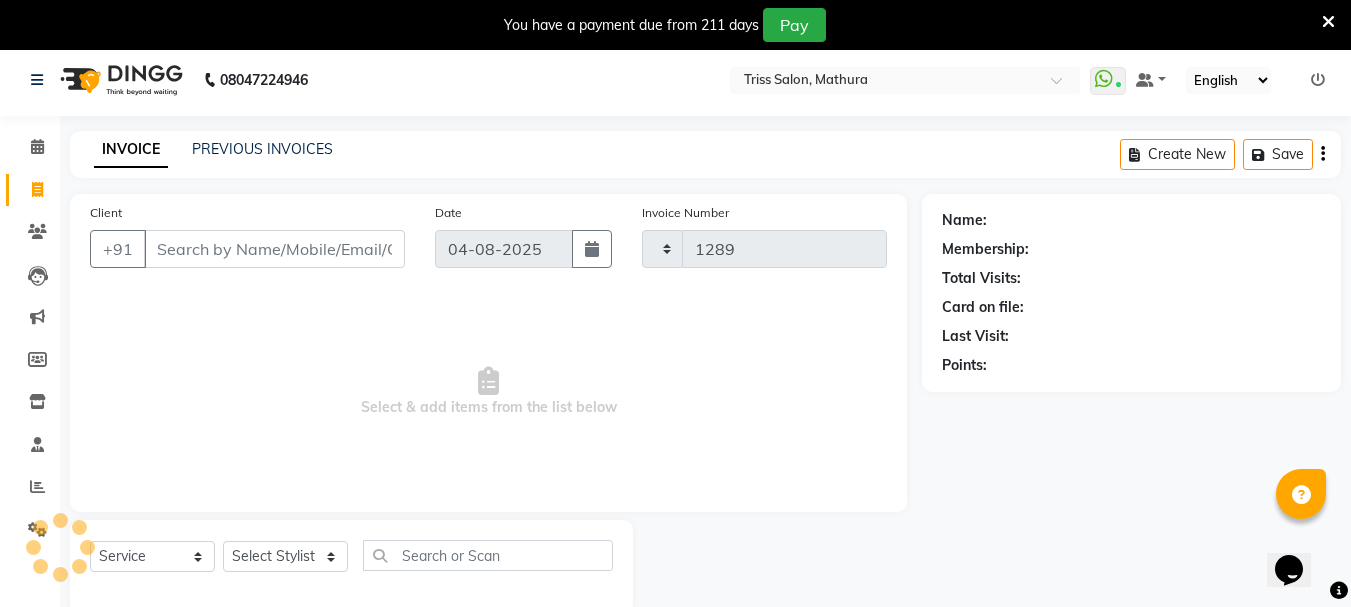 select on "4304" 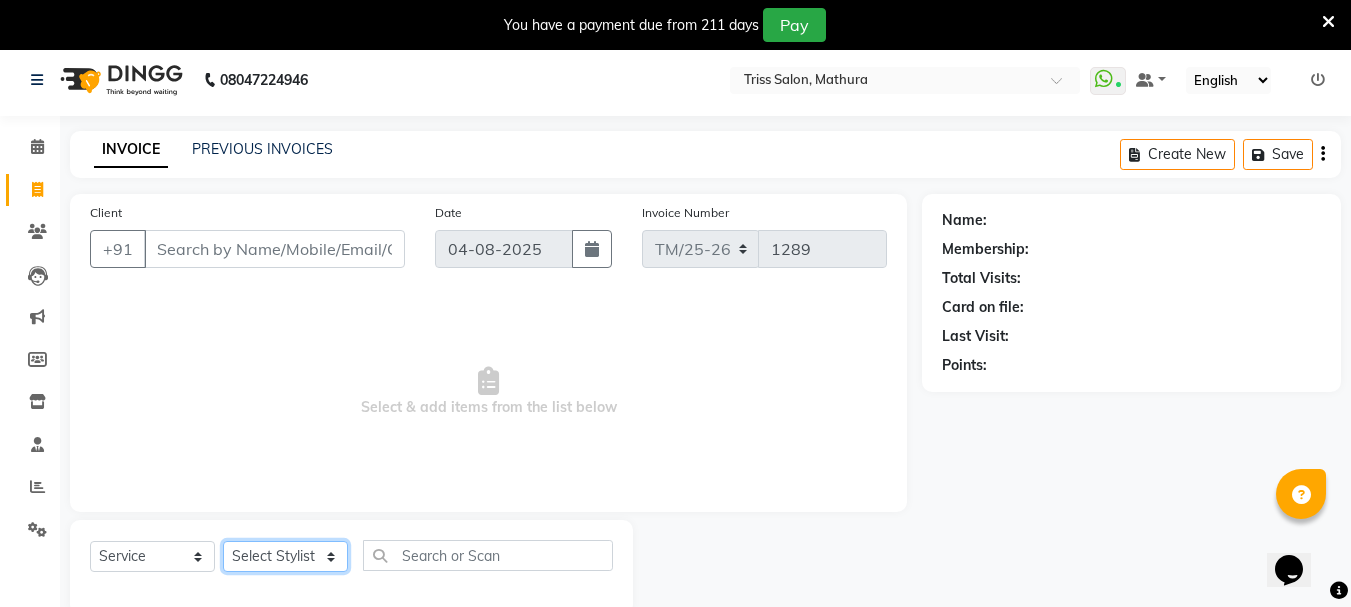 click on "Select Stylist Bhim Ram Brajesh Jeetu Shah Jitendra Jyoti (Pooja) Khushboo Kuldeep Naeem Ravi Sahil  Sneha Triss Salon (Counter) Tushar" 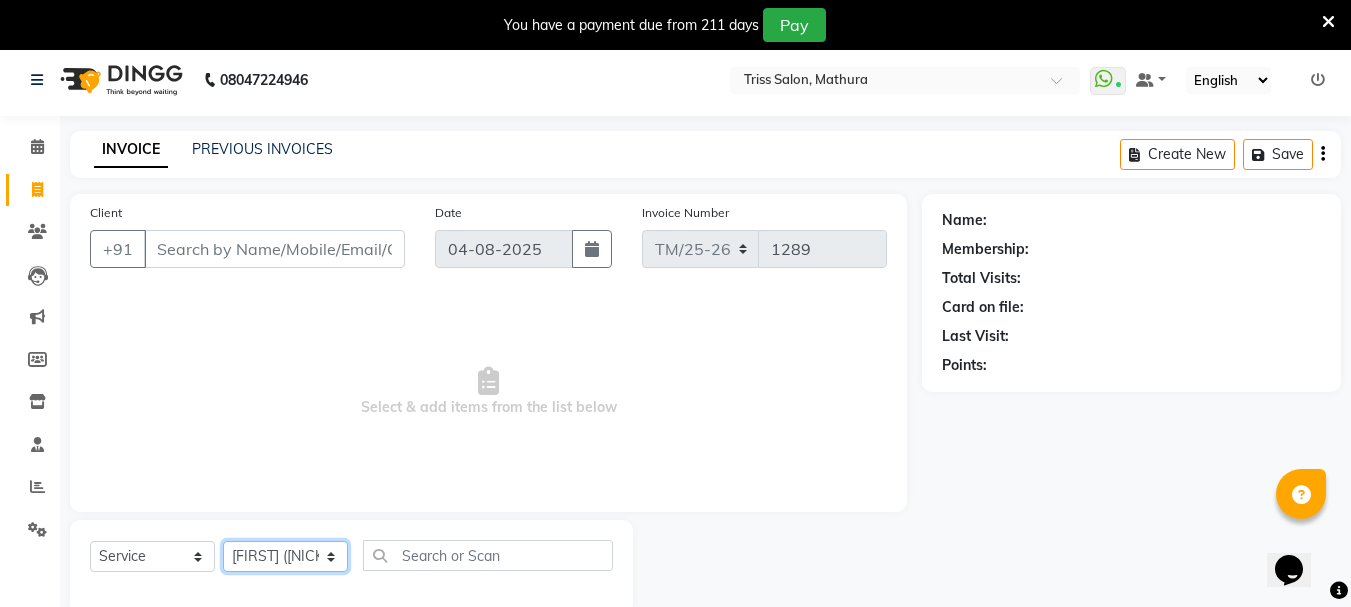 click on "Select Stylist Bhim Ram Brajesh Jeetu Shah Jitendra Jyoti (Pooja) Khushboo Kuldeep Naeem Ravi Sahil  Sneha Triss Salon (Counter) Tushar" 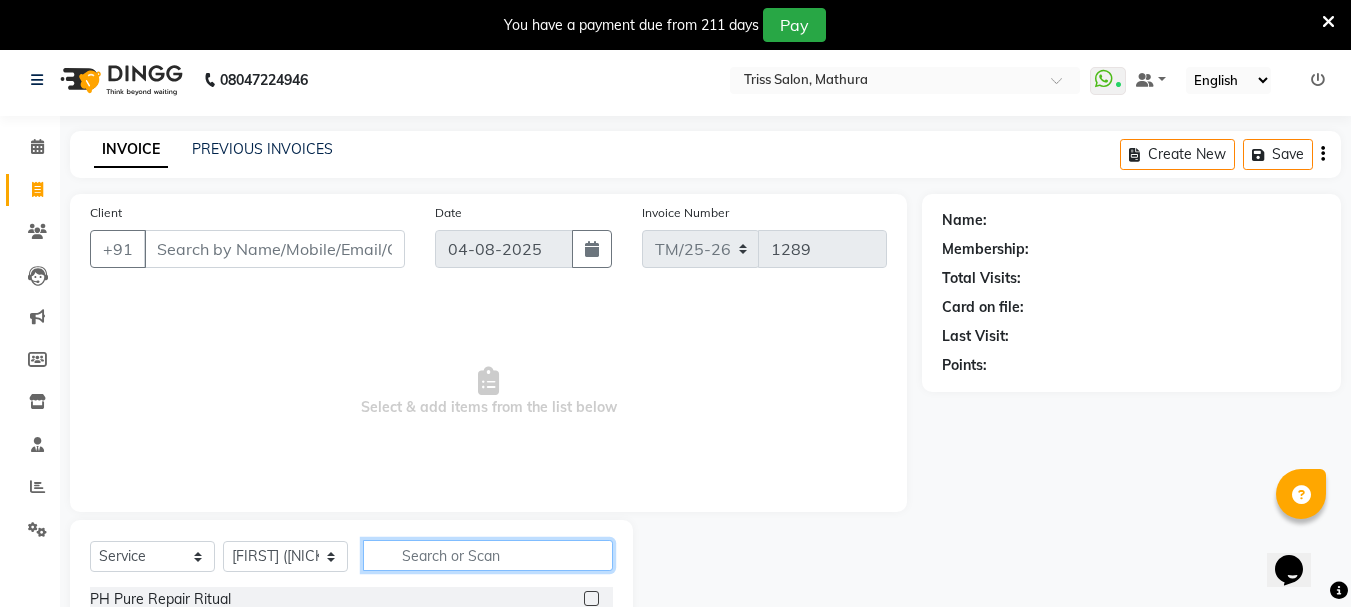 click 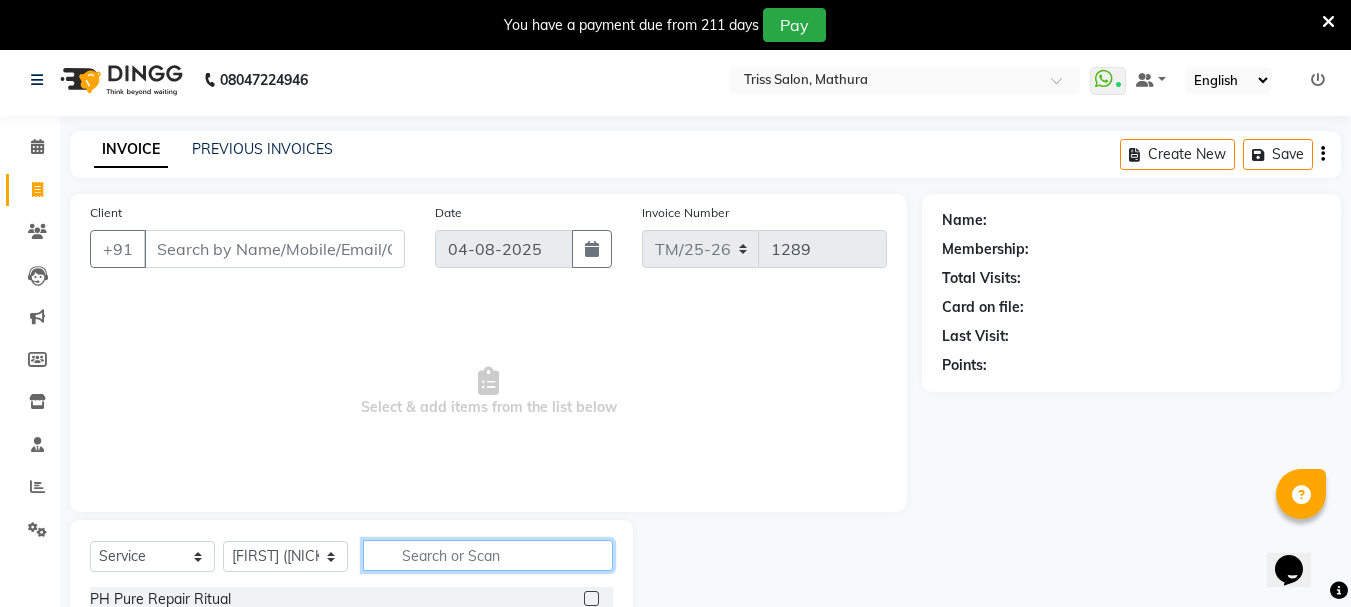 click 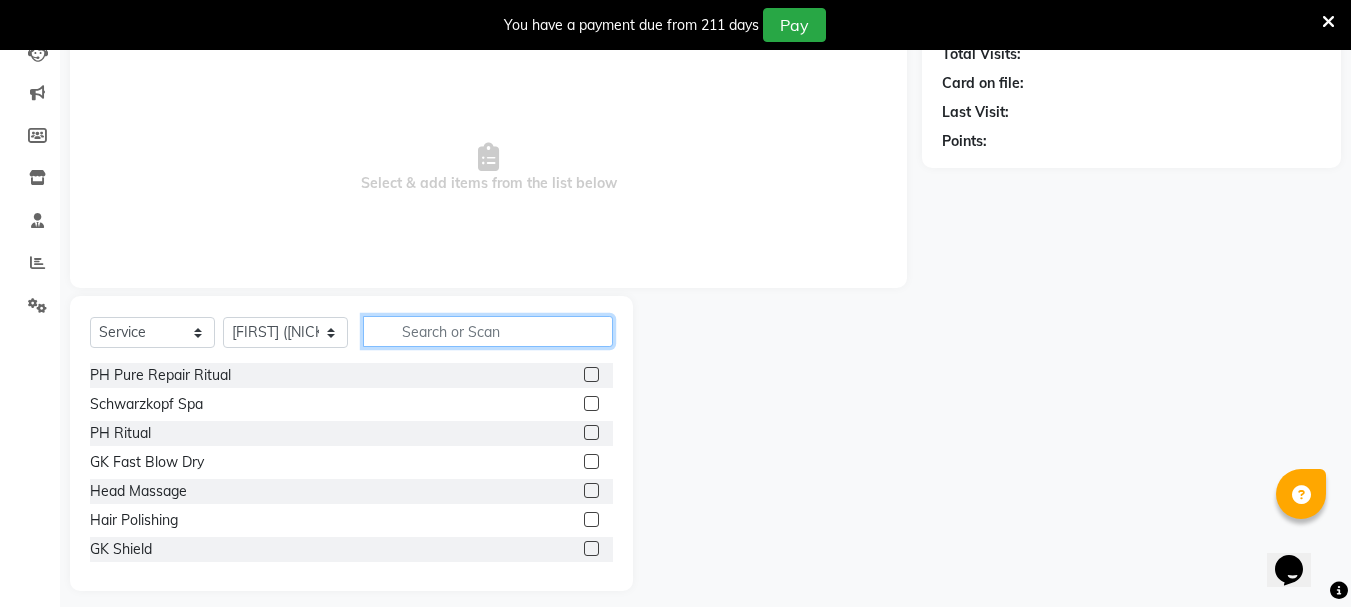 scroll, scrollTop: 231, scrollLeft: 0, axis: vertical 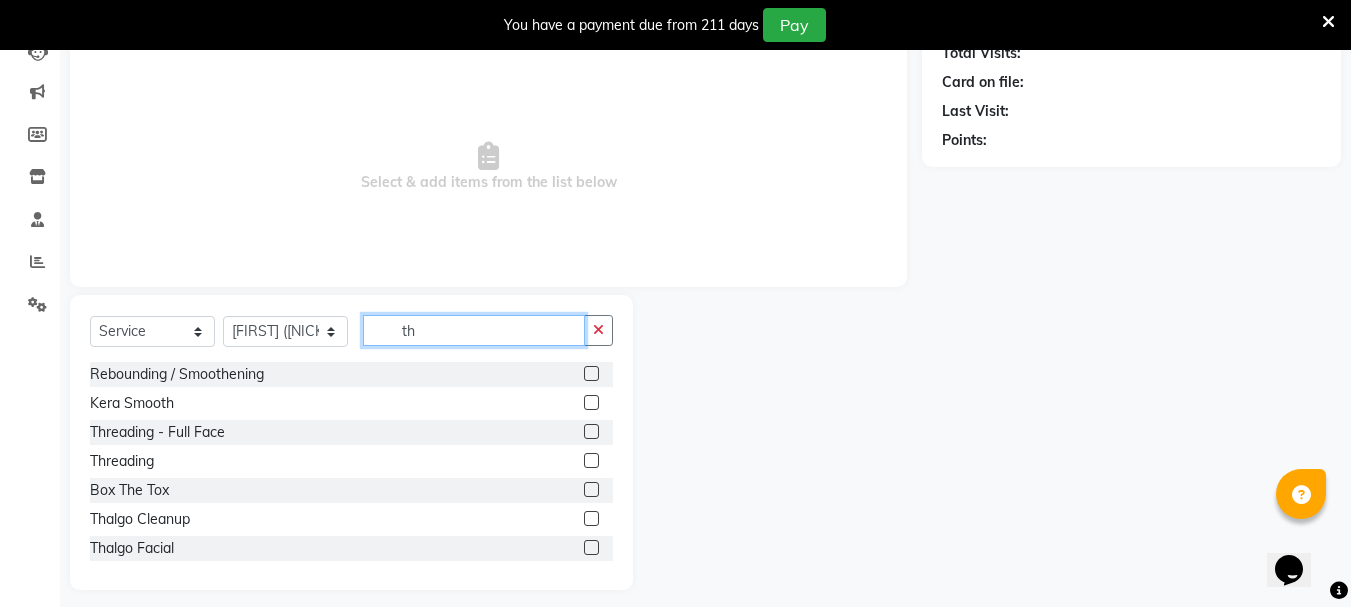 type on "th" 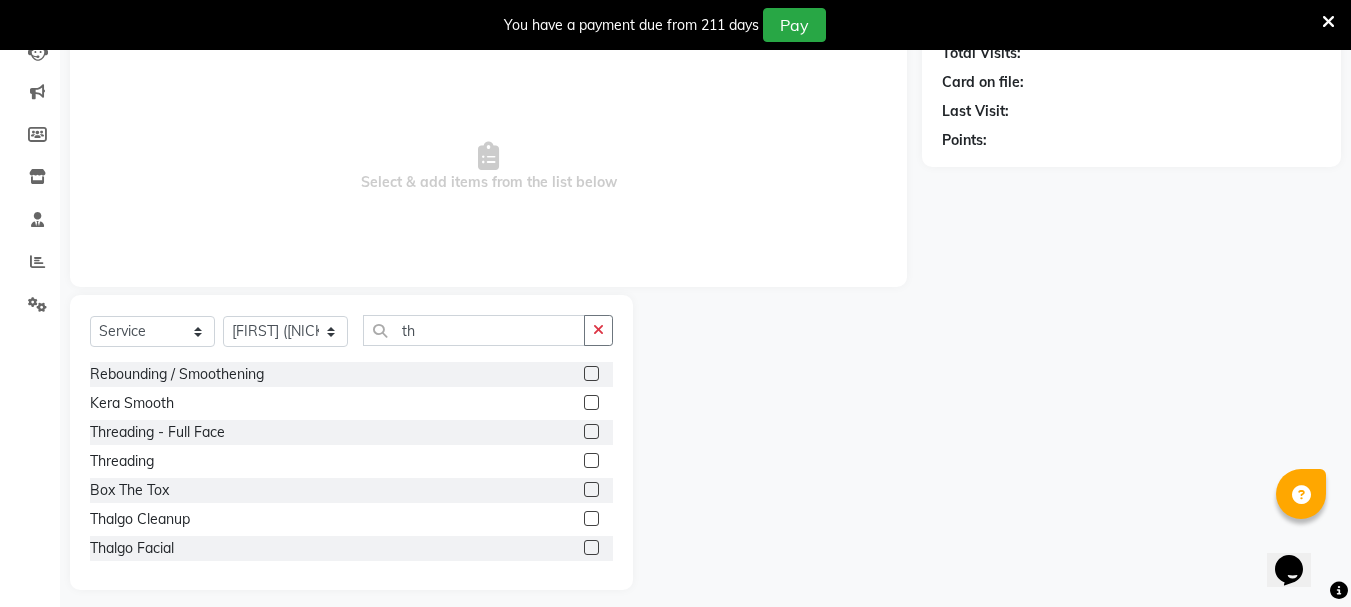 click 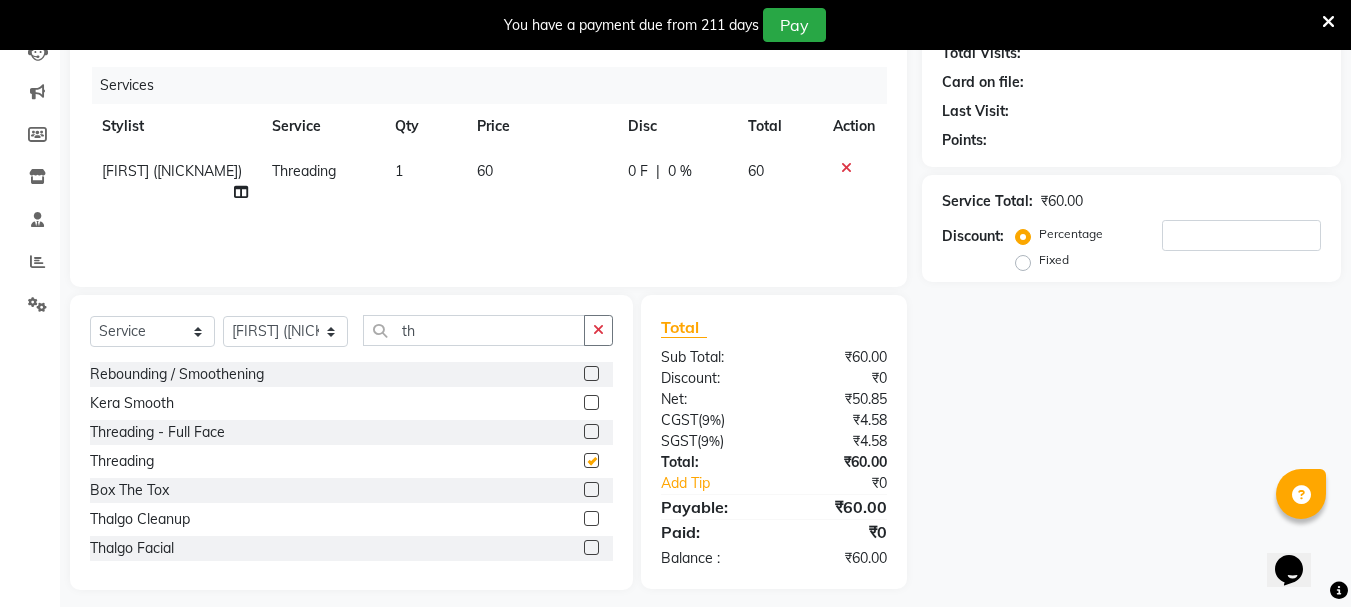 checkbox on "false" 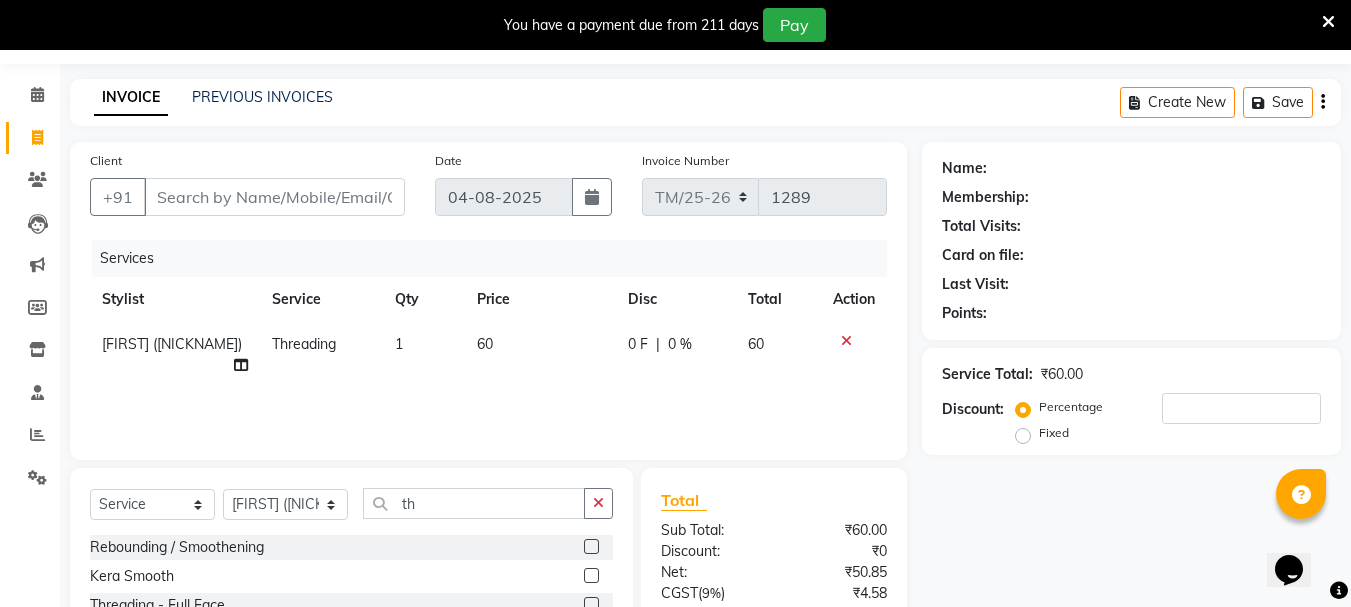 scroll, scrollTop: 0, scrollLeft: 0, axis: both 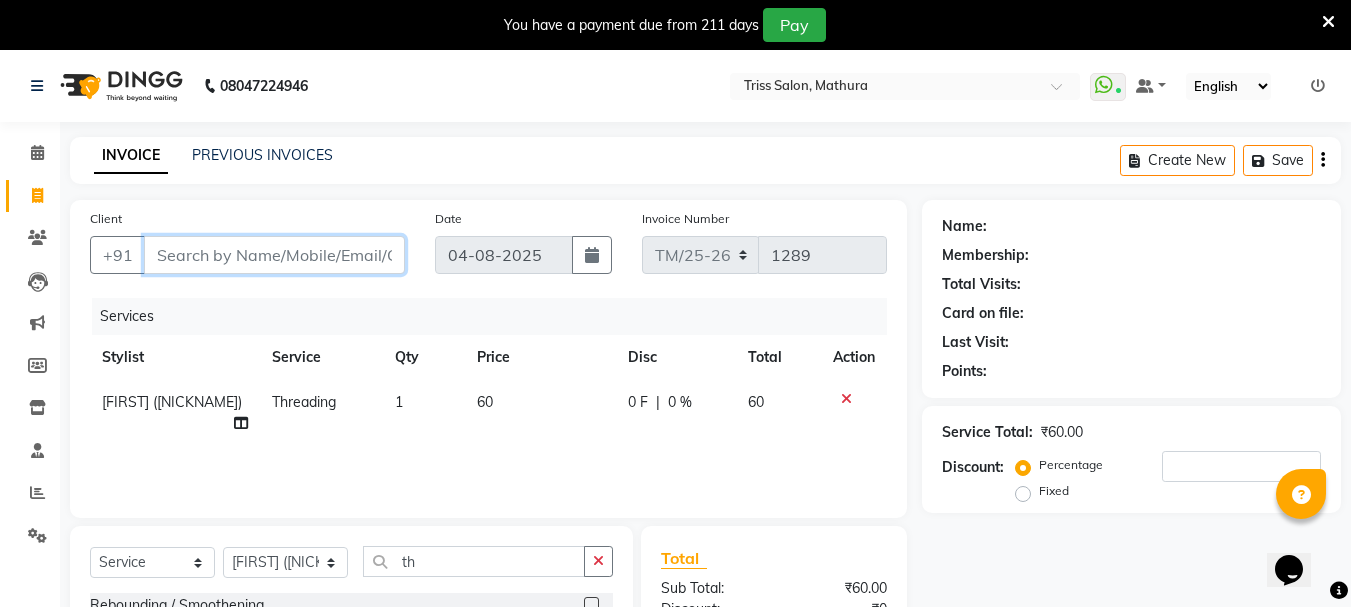 click on "Client" at bounding box center [274, 255] 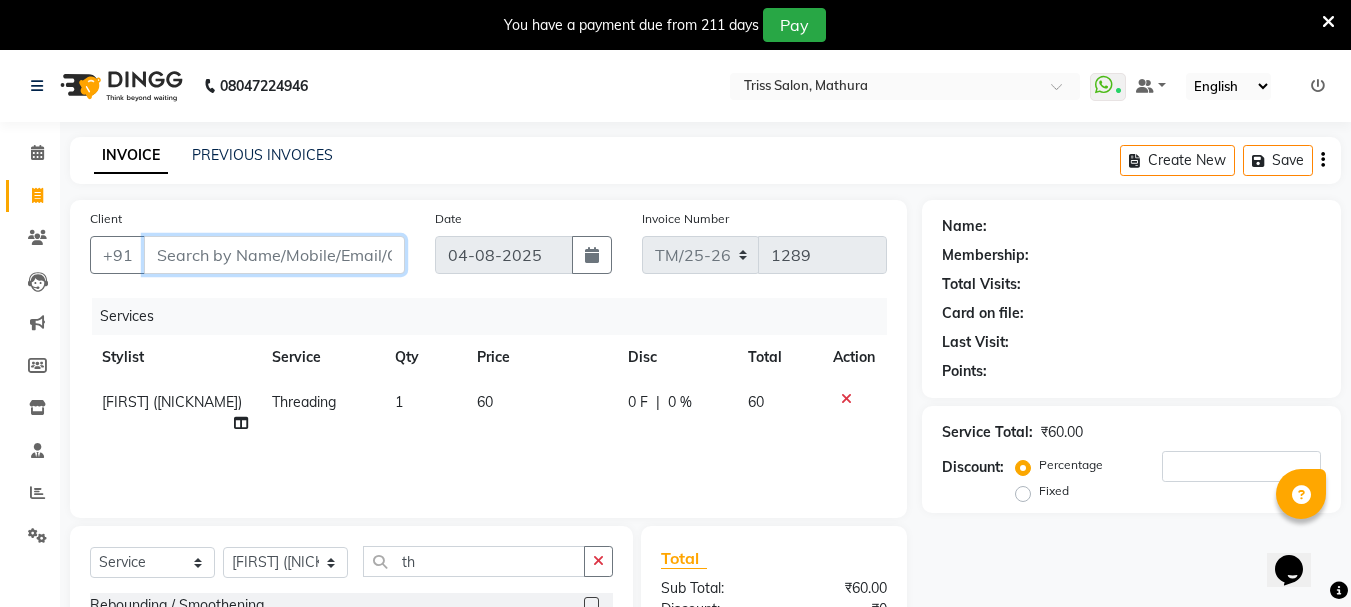 type on "7" 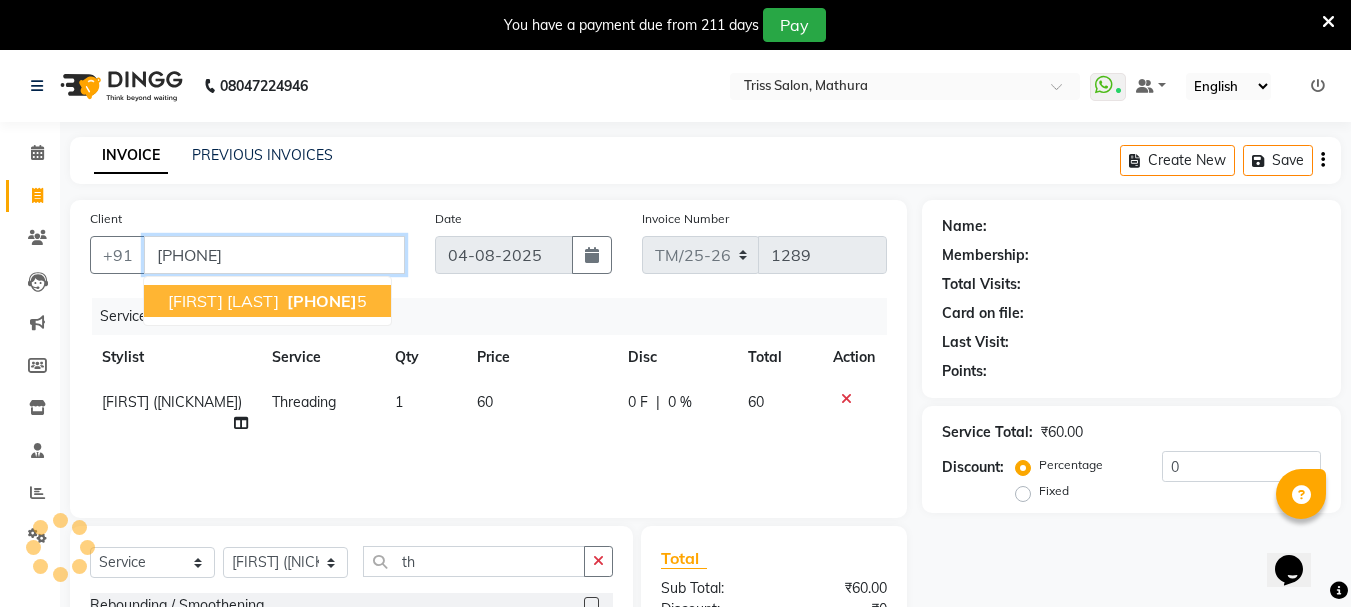type on "[PHONE]" 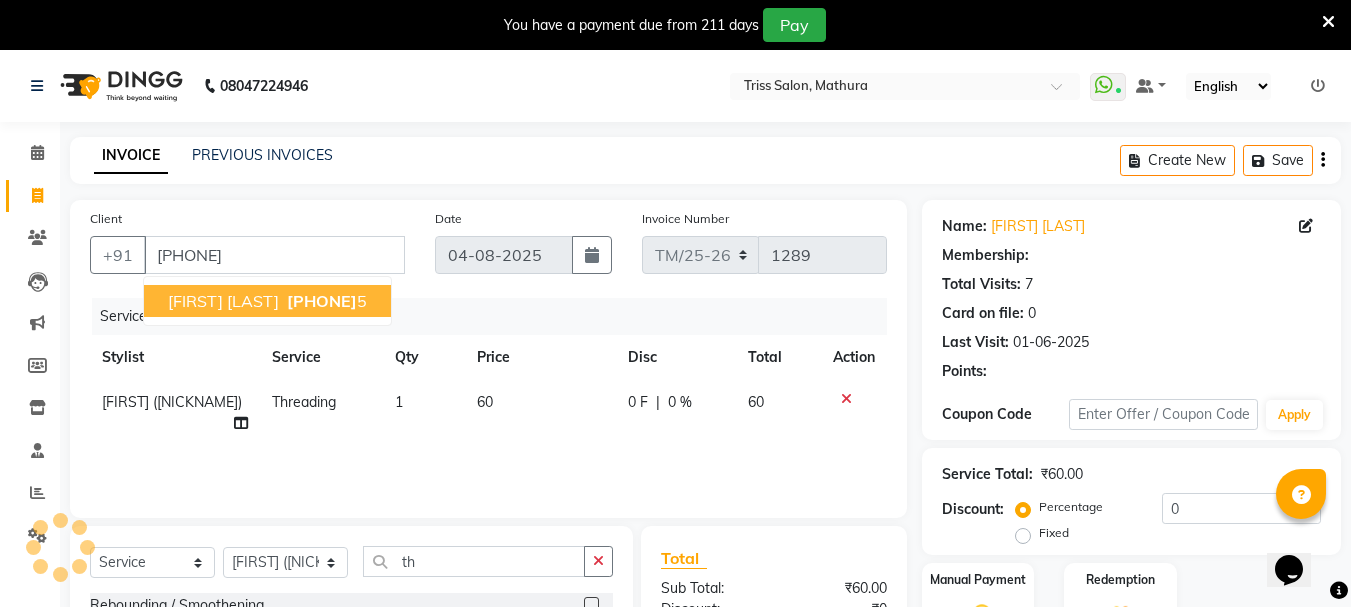 click on "[FIRST] [LAST]" at bounding box center [223, 301] 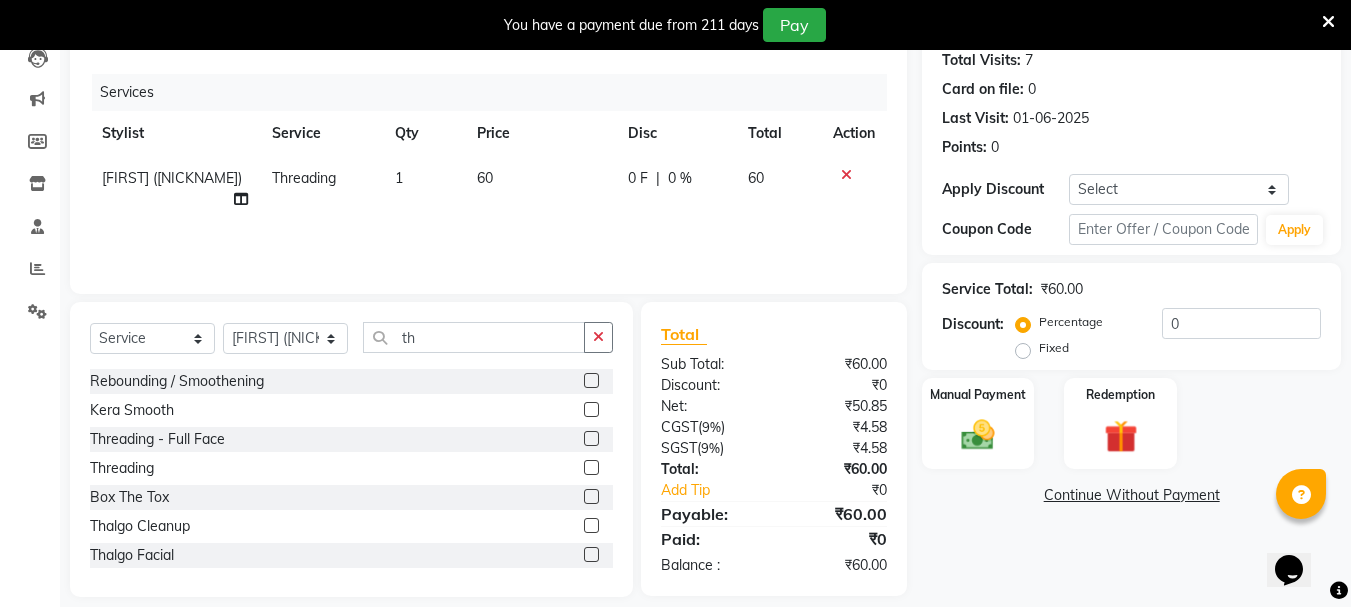 scroll, scrollTop: 236, scrollLeft: 0, axis: vertical 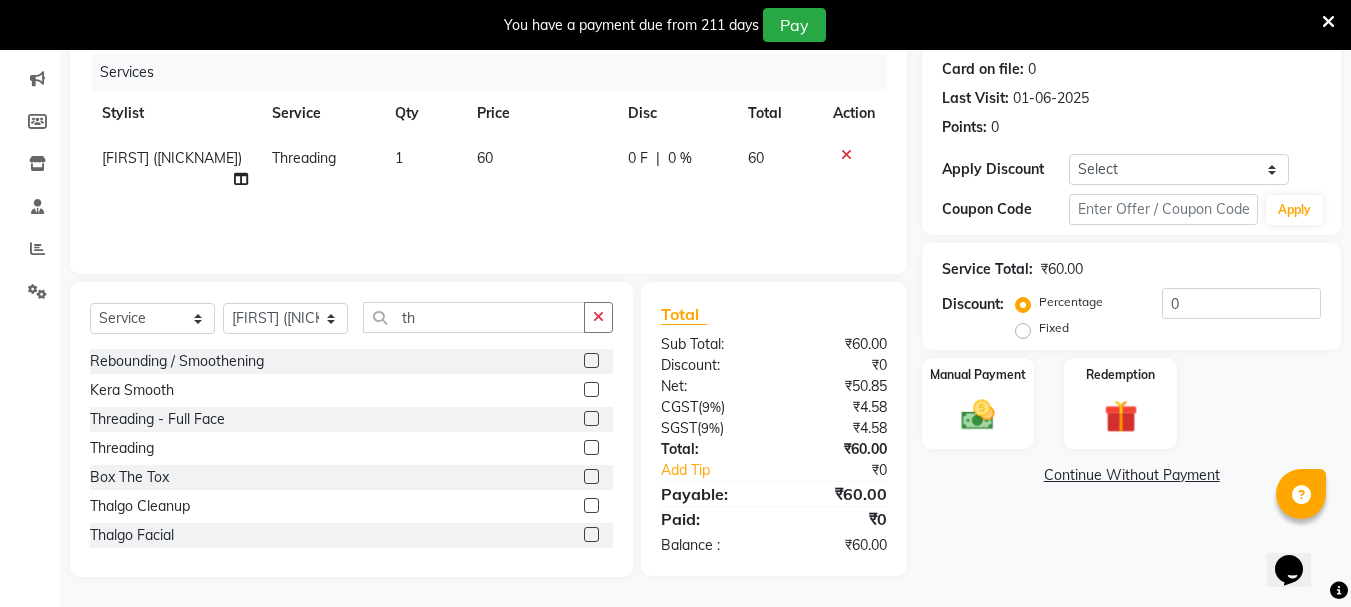 click on "1" 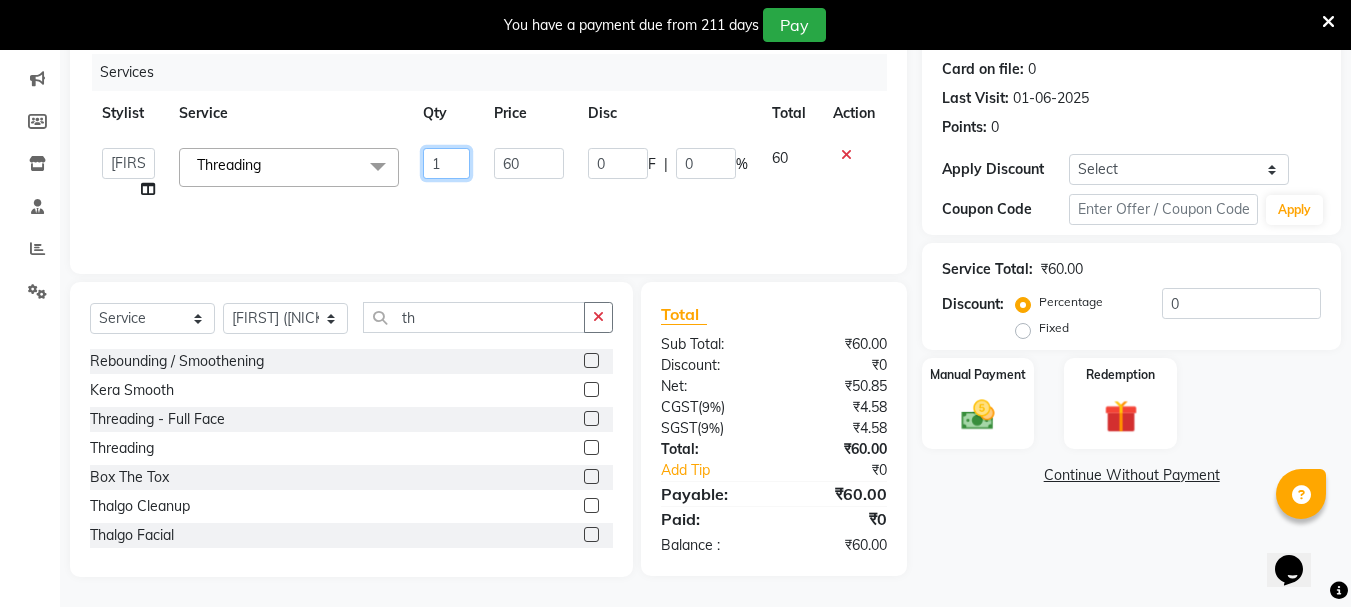 click on "1" 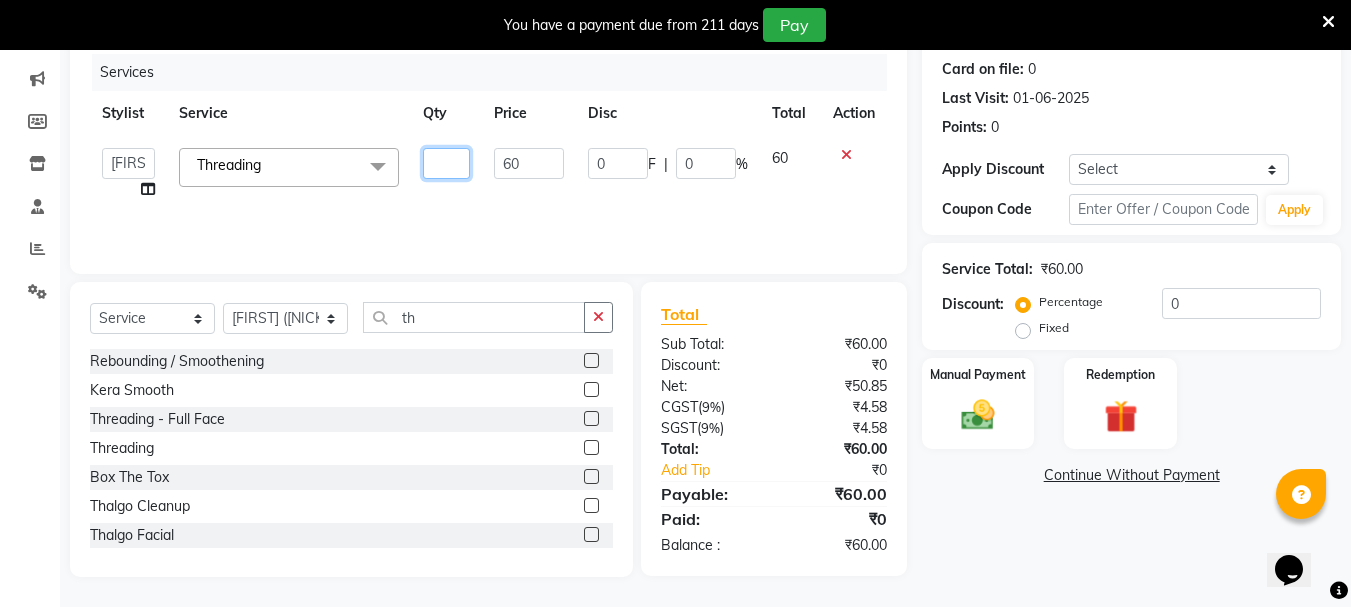 type on "3" 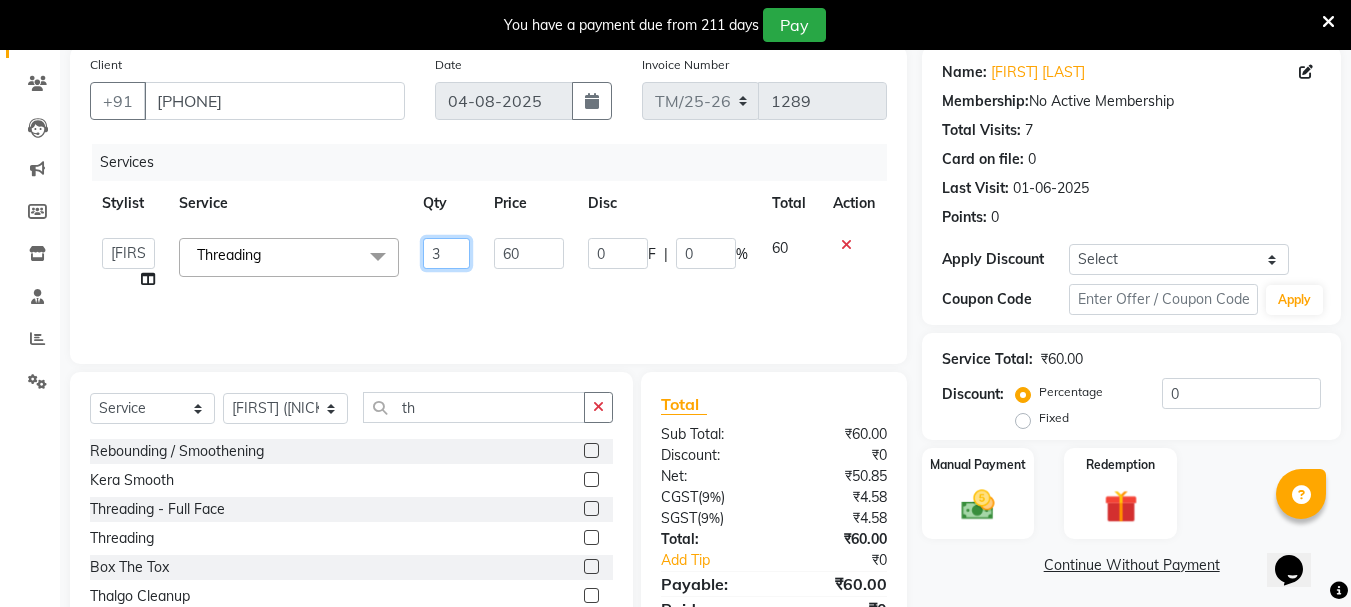 scroll, scrollTop: 244, scrollLeft: 0, axis: vertical 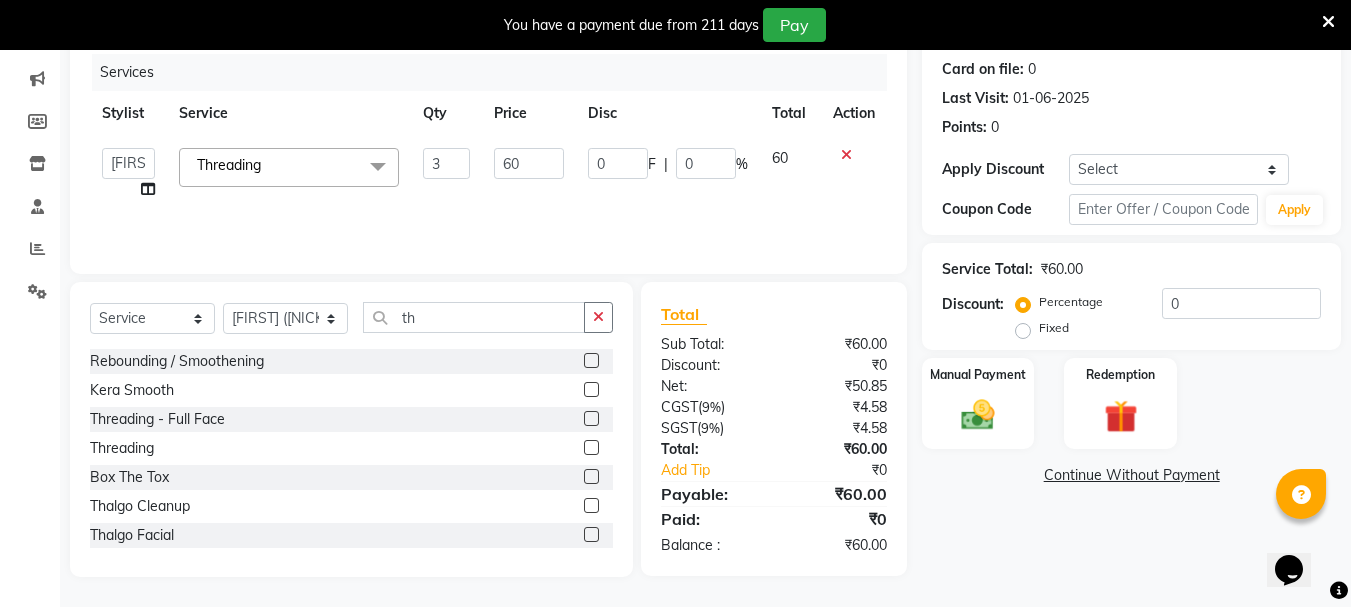 click on "Name: [FIRST] [LAST] Membership:  No Active Membership  Total Visits:  7 Card on file:  0 Last Visit:   01-06-2025 Points:   0  Apply Discount Select Coupon → Birthday Coupon Code Apply Service Total:  ₹60.00  Discount:  Percentage   Fixed  0 Manual Payment Redemption  Continue Without Payment" 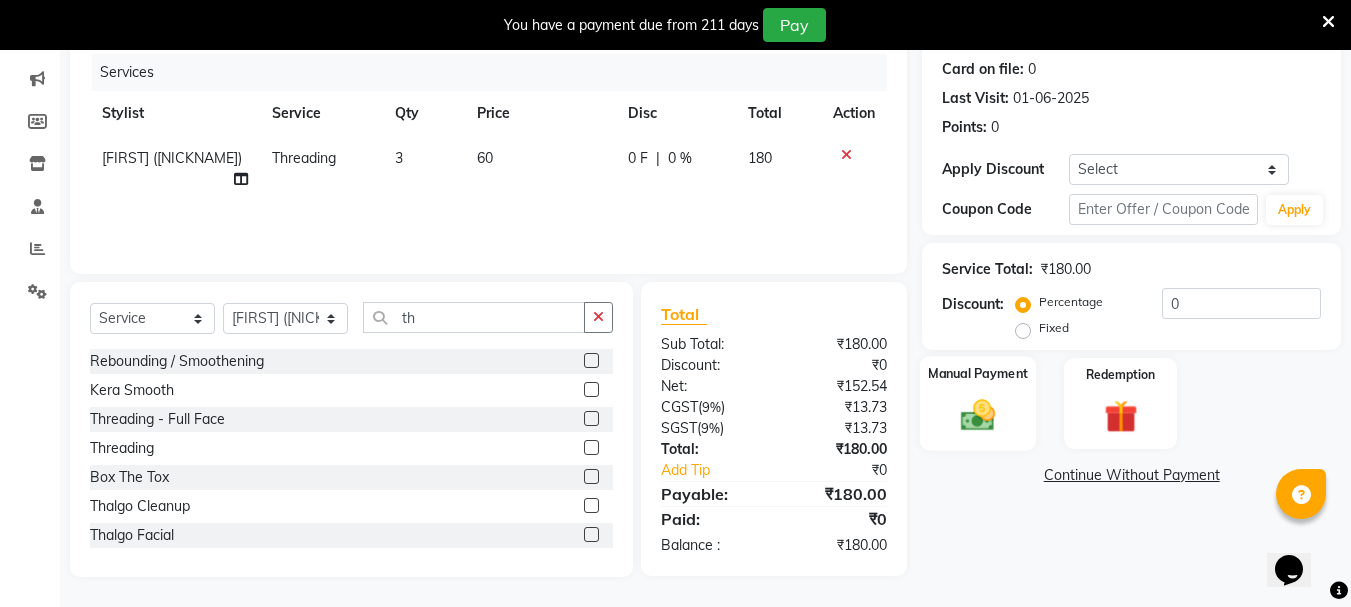 click on "Manual Payment" 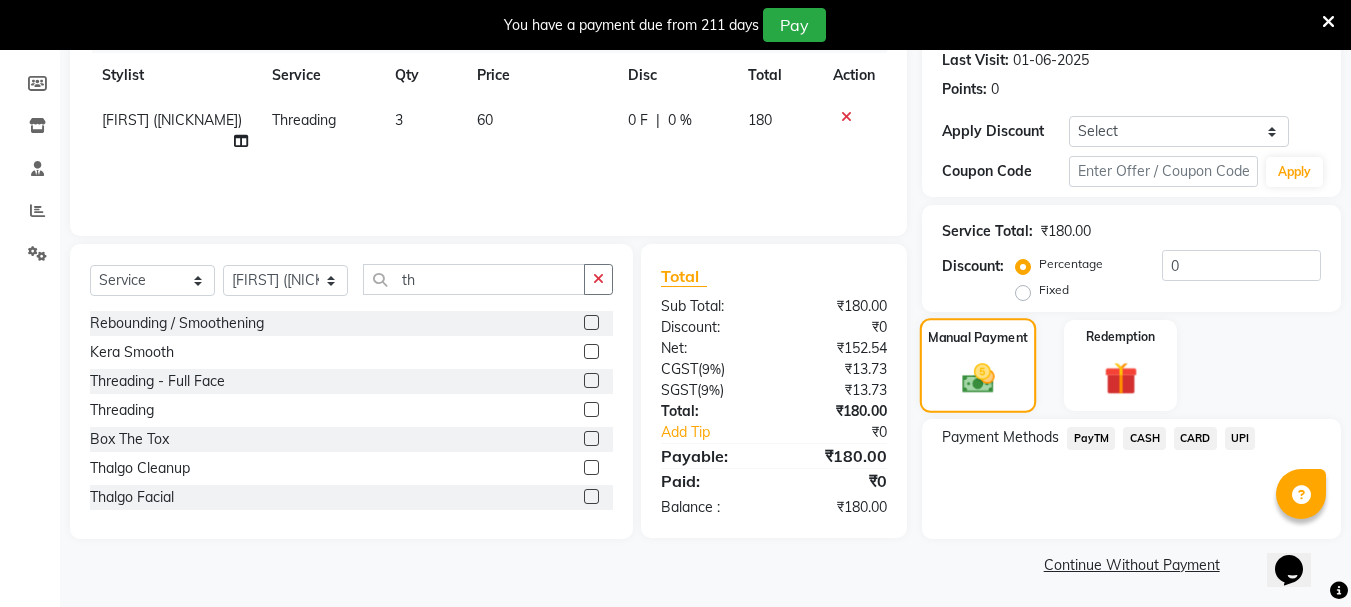 scroll, scrollTop: 285, scrollLeft: 0, axis: vertical 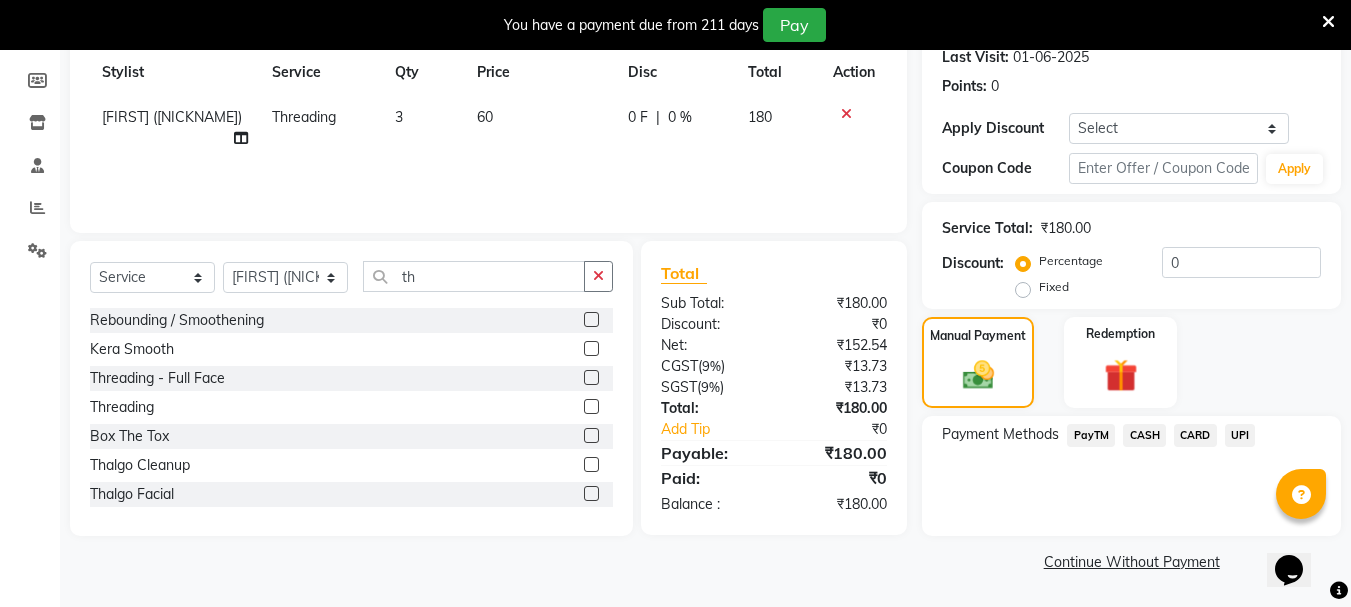 click on "UPI" 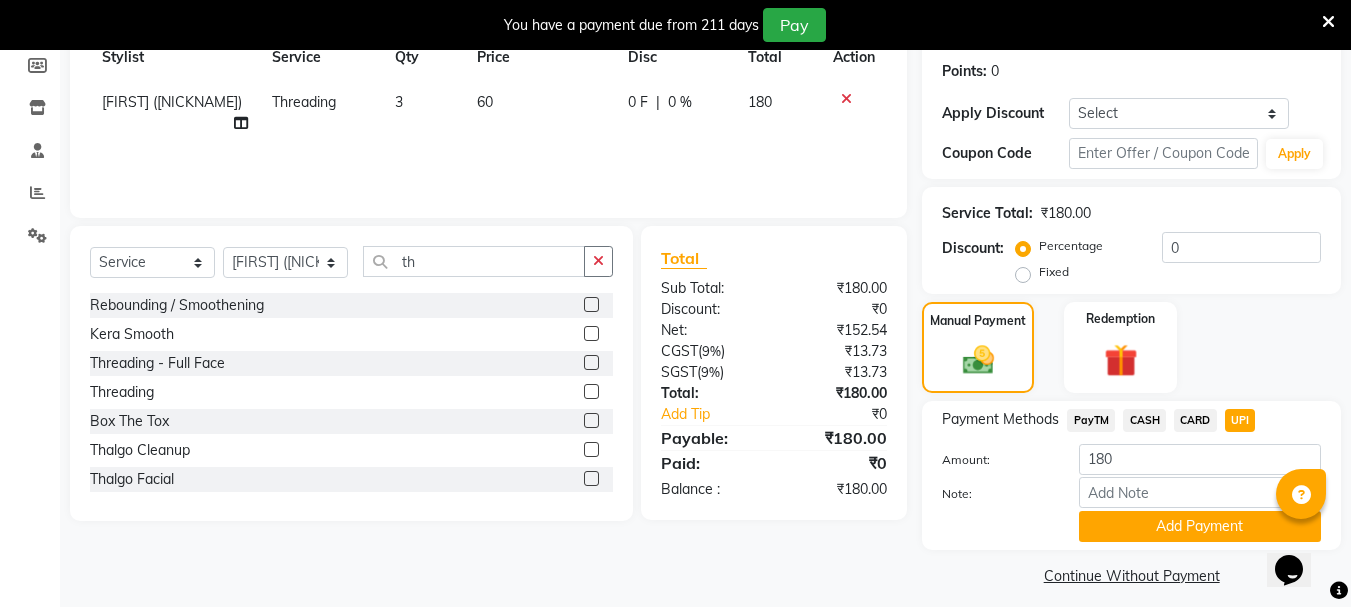 scroll, scrollTop: 314, scrollLeft: 0, axis: vertical 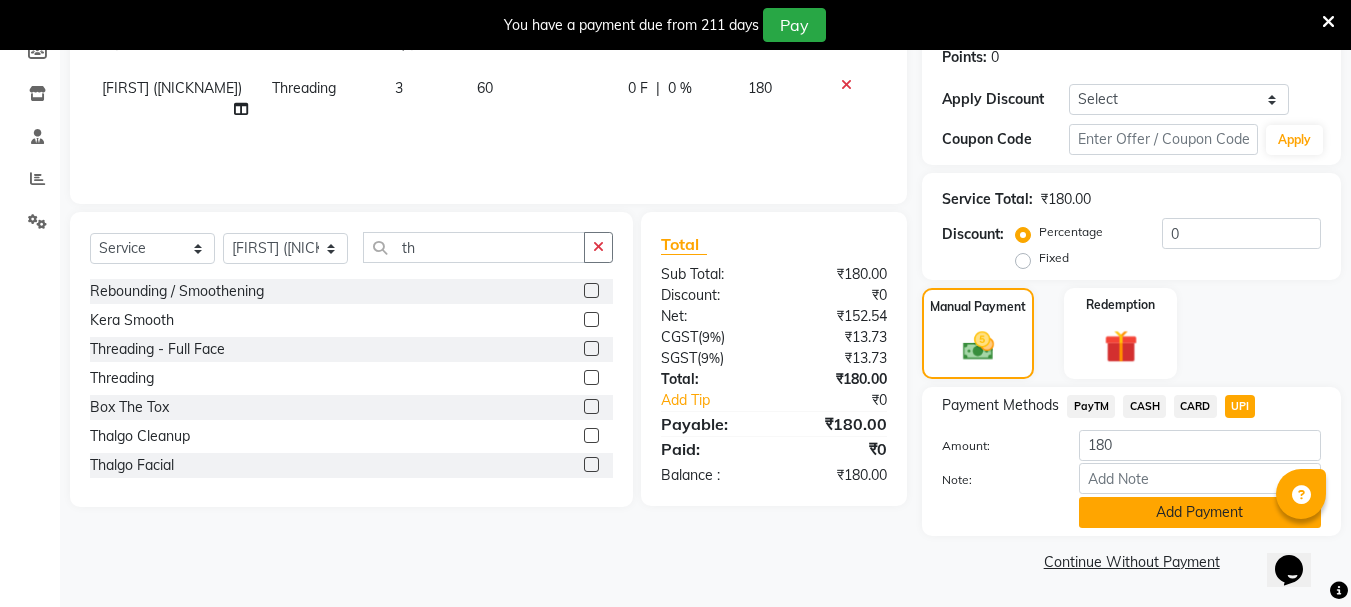 click on "Add Payment" 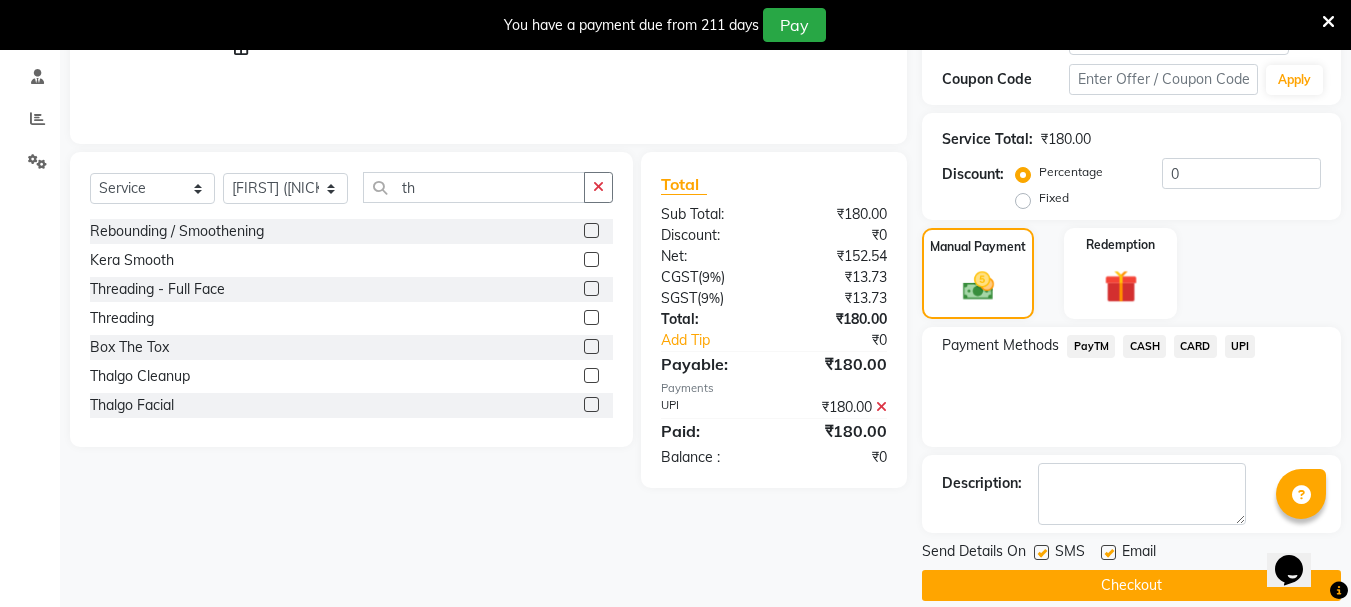scroll, scrollTop: 398, scrollLeft: 0, axis: vertical 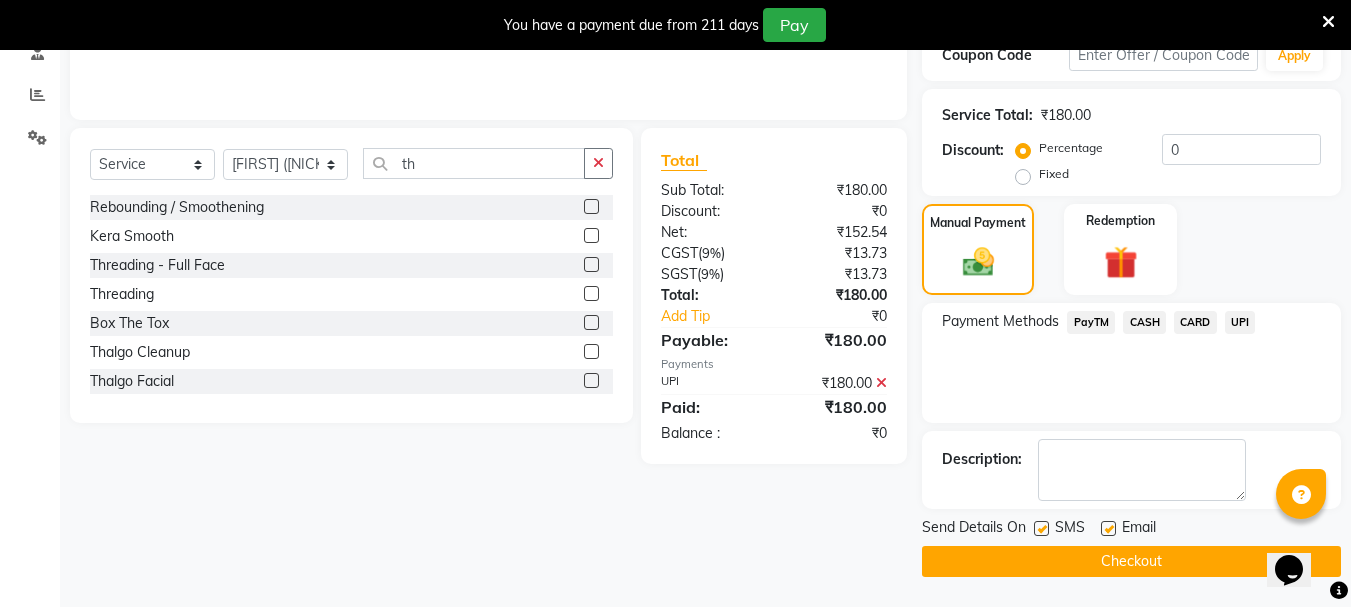 click on "Checkout" 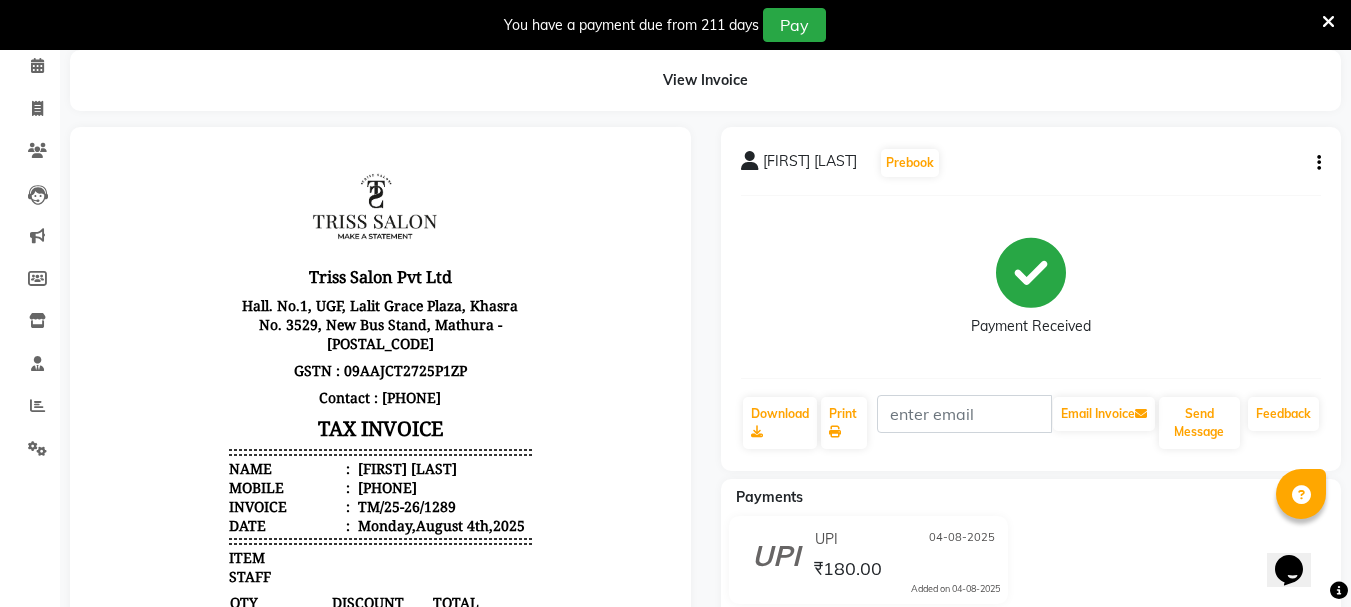 scroll, scrollTop: 0, scrollLeft: 0, axis: both 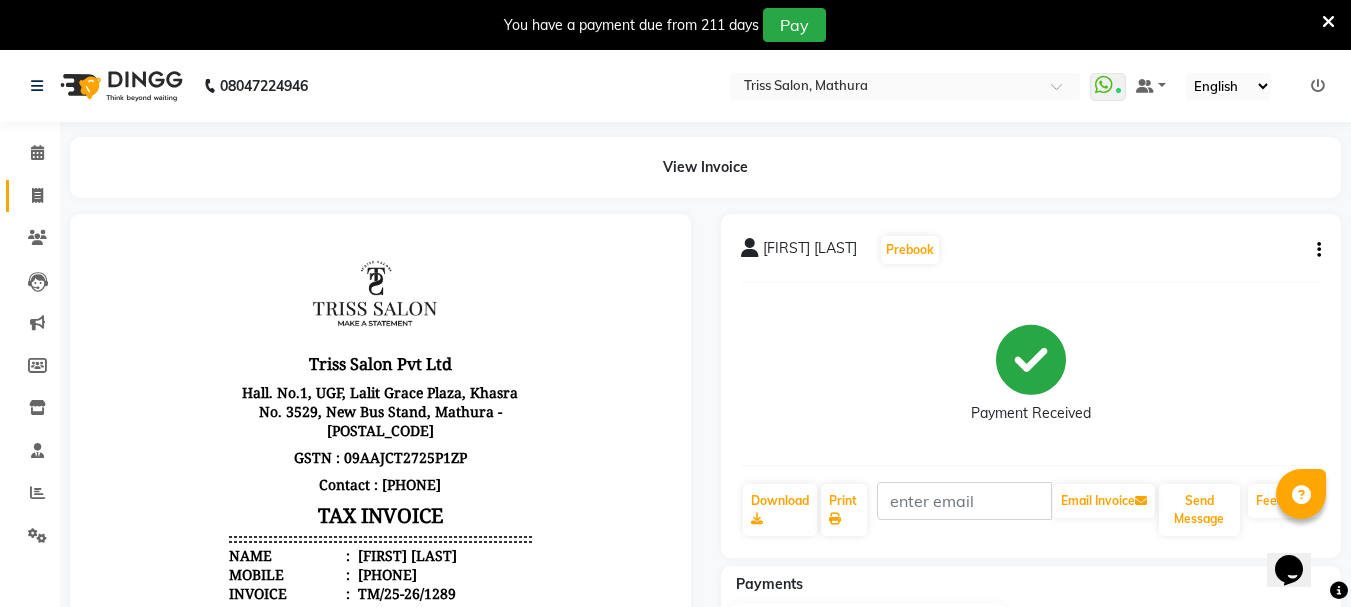click 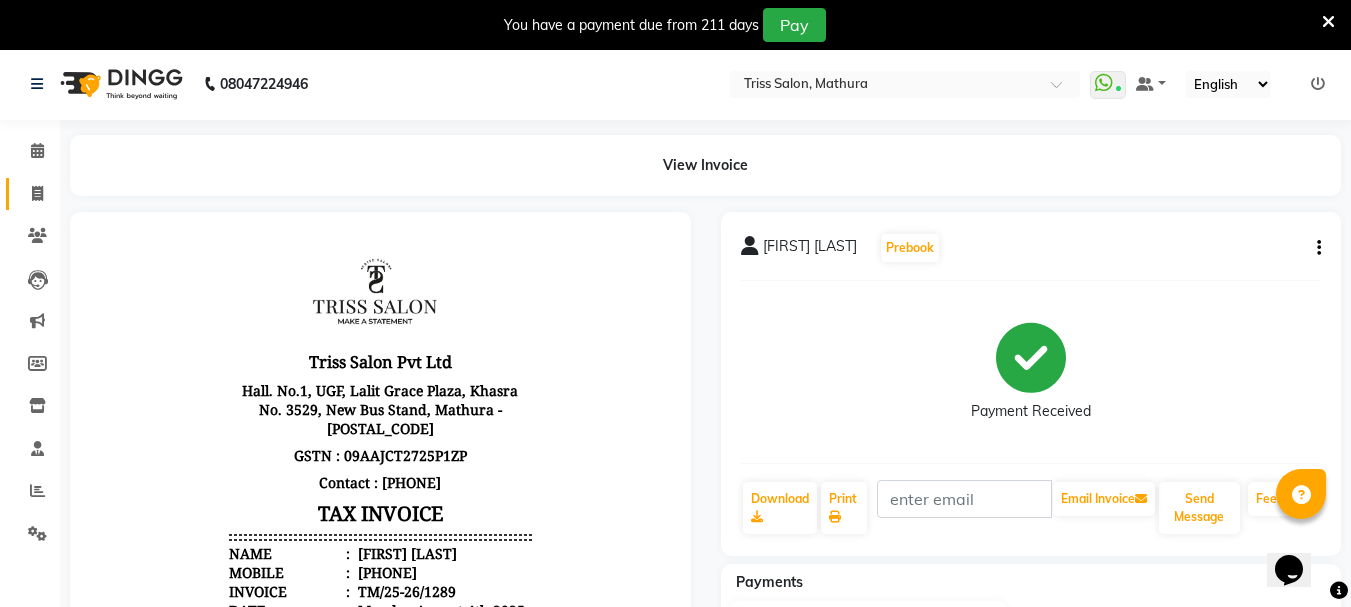 select on "service" 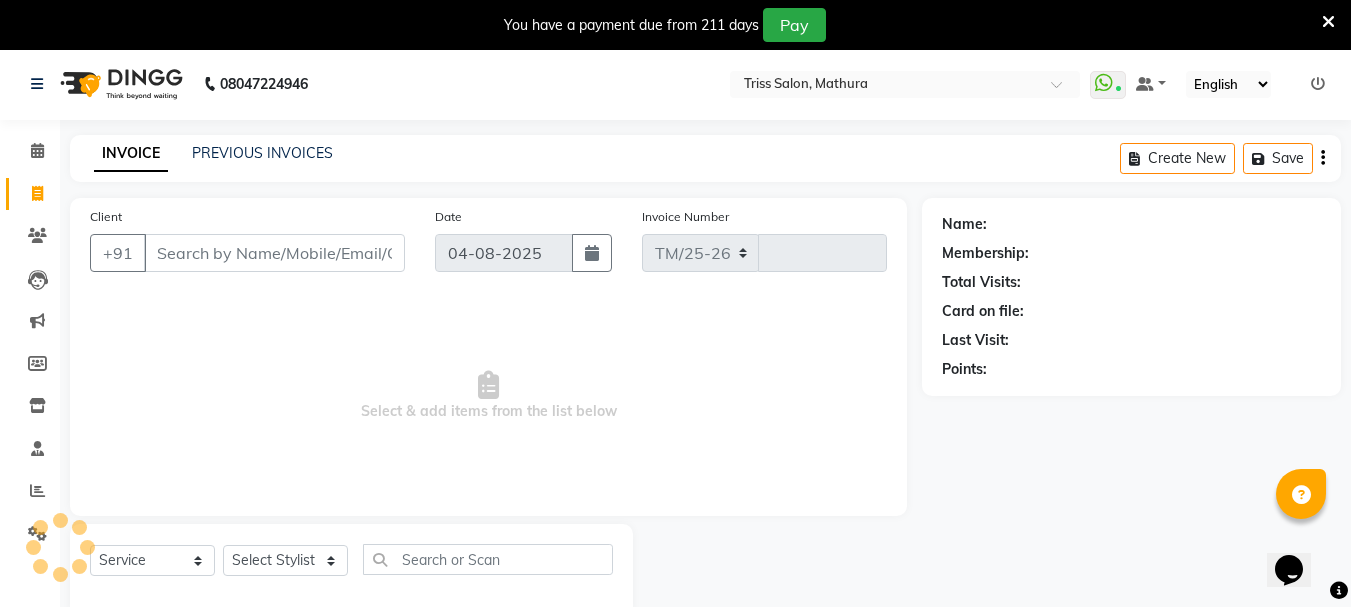 select on "4304" 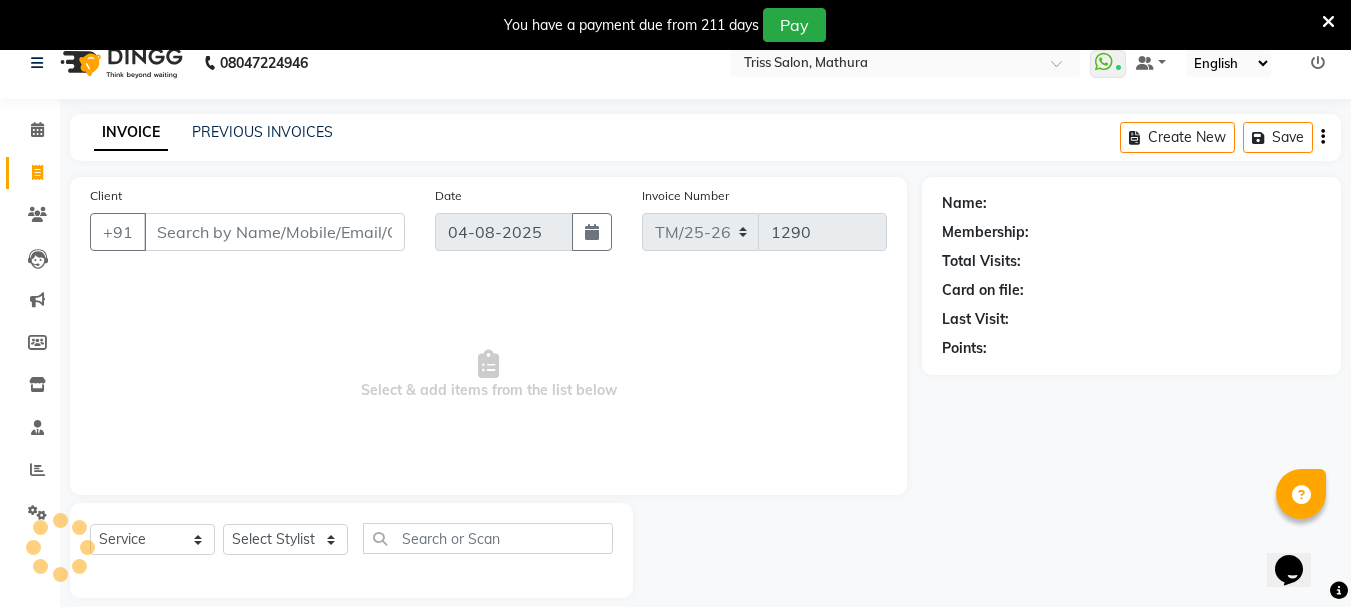 scroll, scrollTop: 0, scrollLeft: 0, axis: both 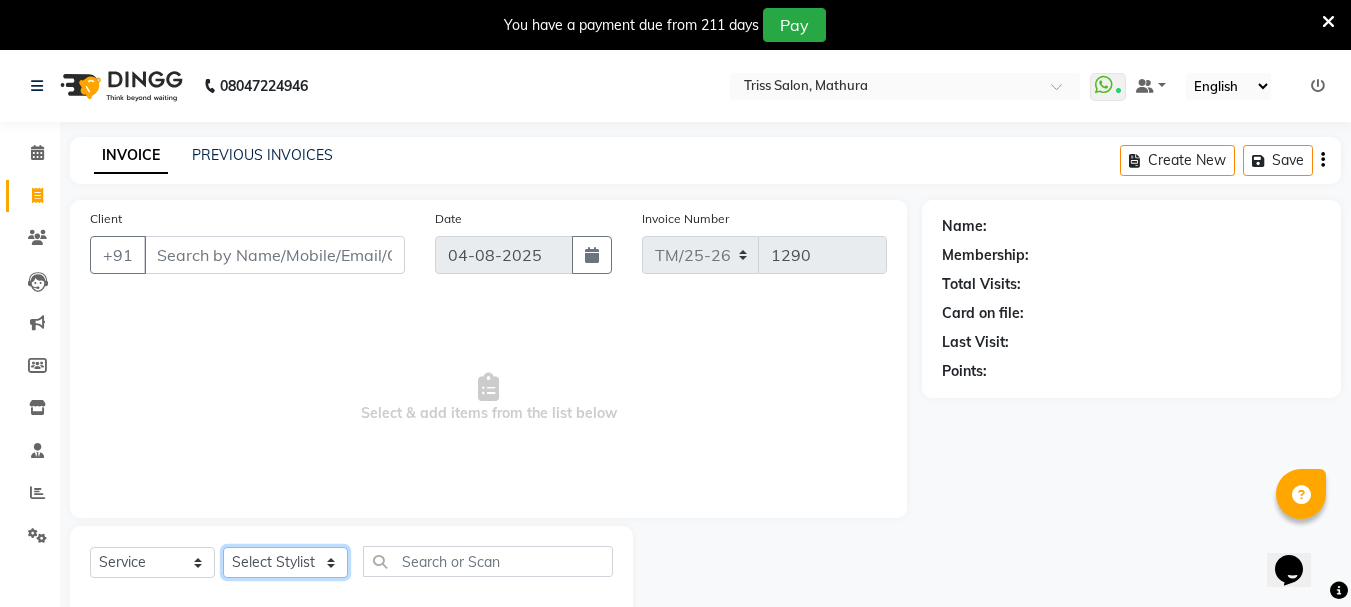 click on "Select Stylist Bhim Ram Brajesh Jeetu Shah Jitendra Jyoti (Pooja) Khushboo Kuldeep Naeem Ravi Sahil  Sneha Triss Salon (Counter) Tushar" 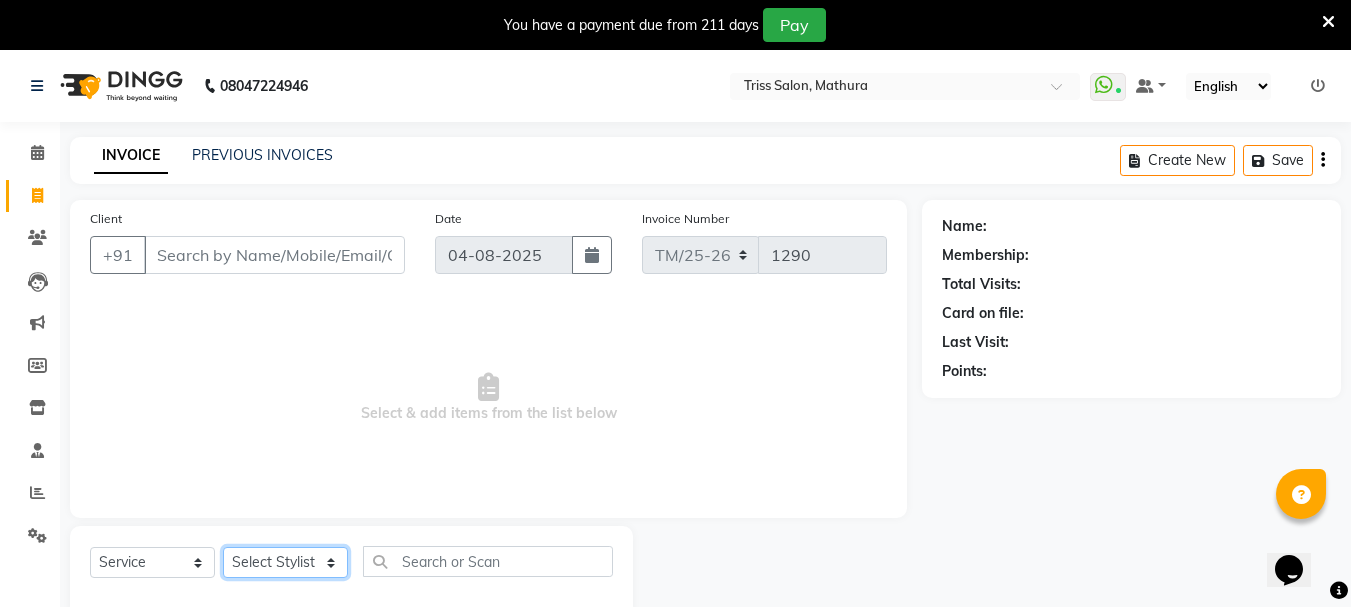 select on "30388" 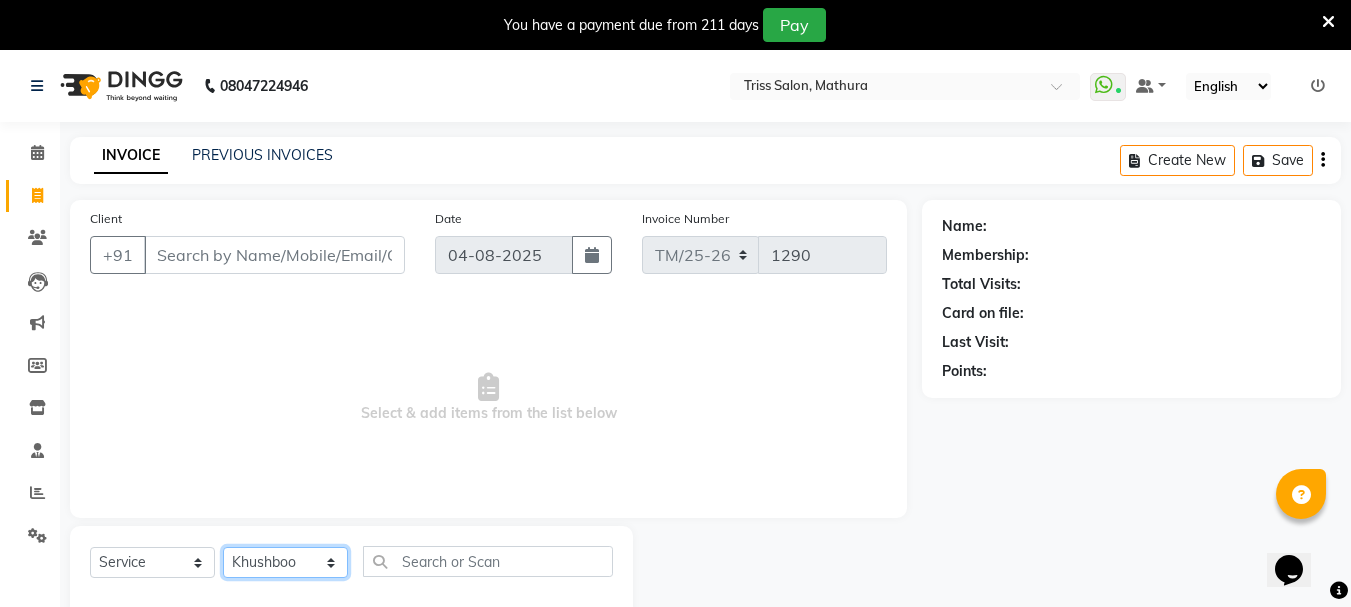 click on "Select Stylist Bhim Ram Brajesh Jeetu Shah Jitendra Jyoti (Pooja) Khushboo Kuldeep Naeem Ravi Sahil  Sneha Triss Salon (Counter) Tushar" 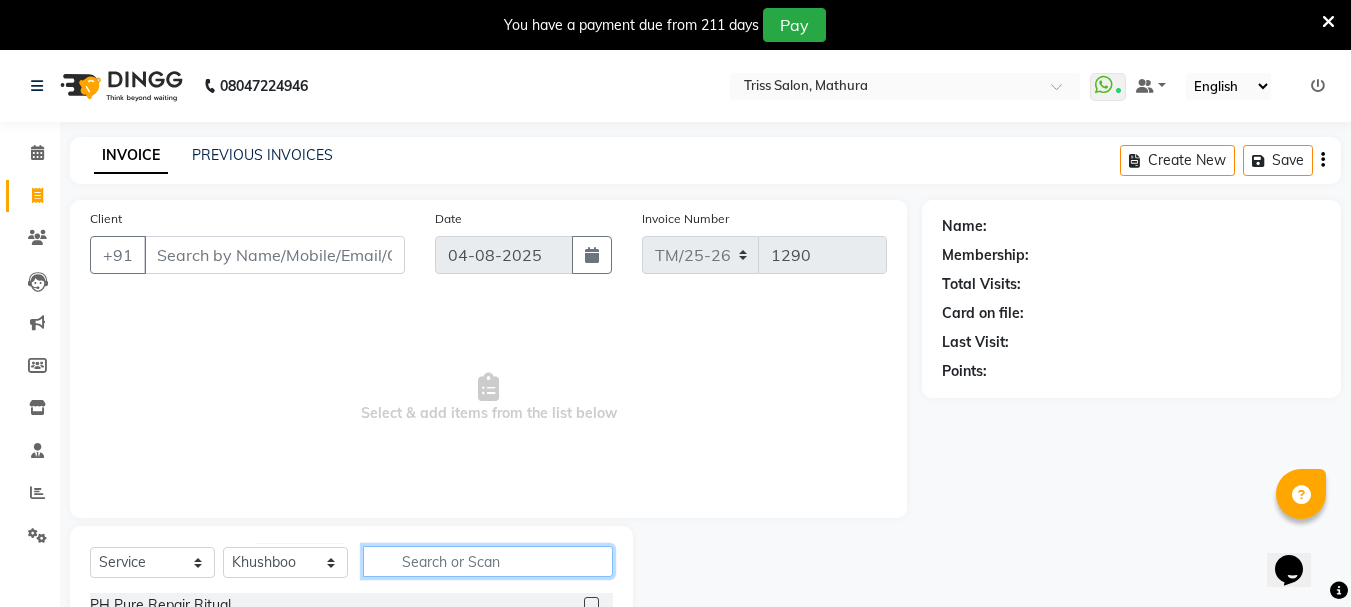 click 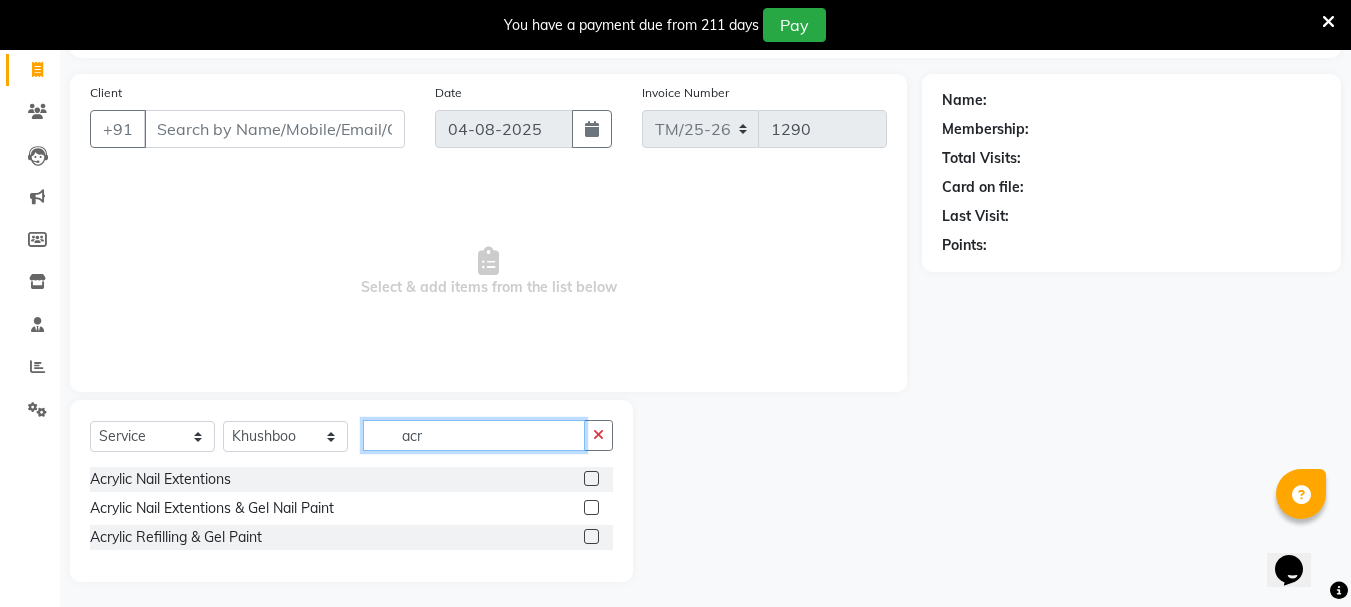 scroll, scrollTop: 131, scrollLeft: 0, axis: vertical 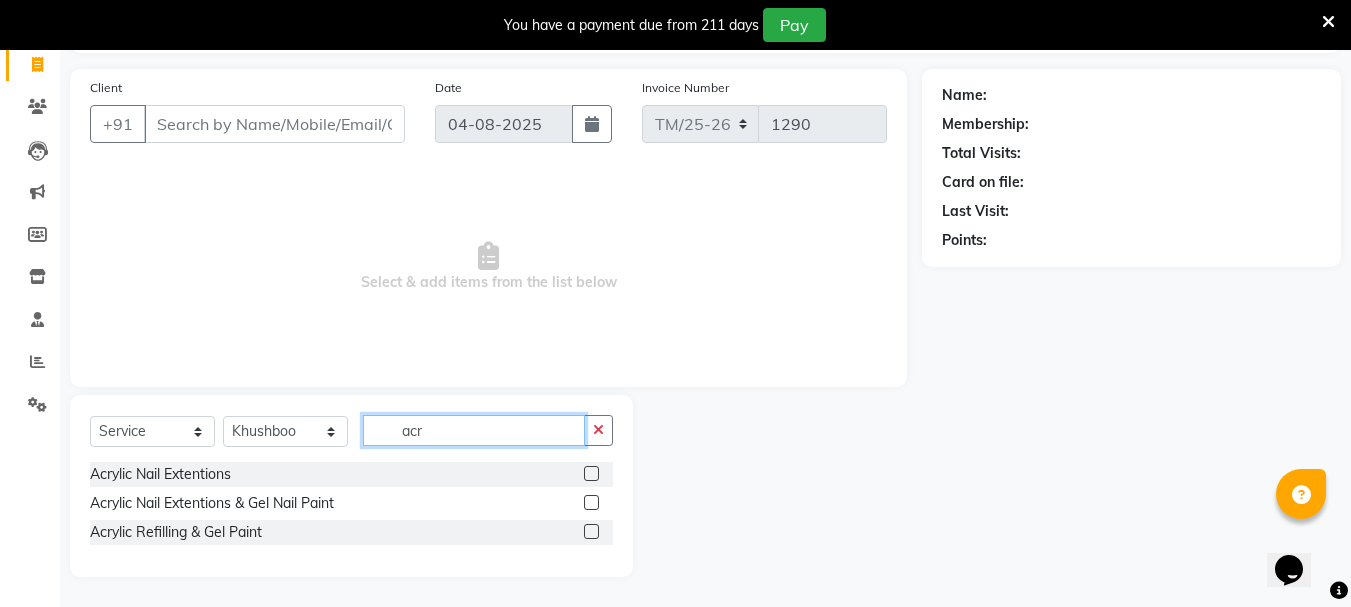 type on "acr" 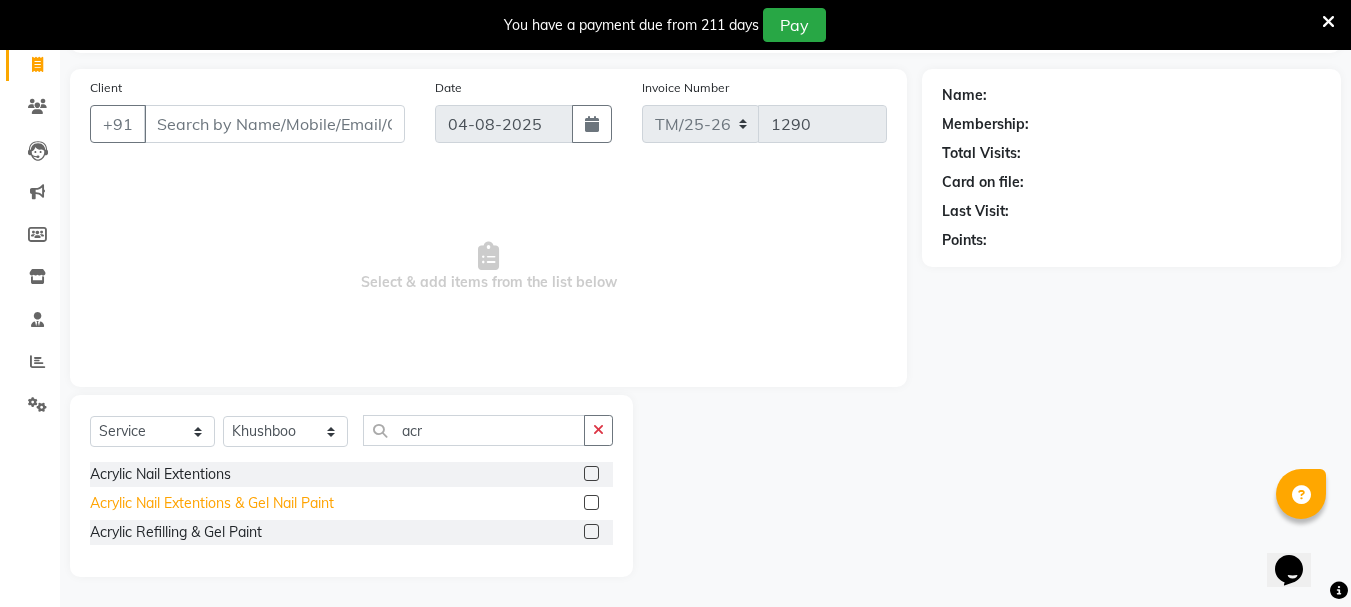 click on "Acrylic Nail Extentions & Gel Nail Paint" 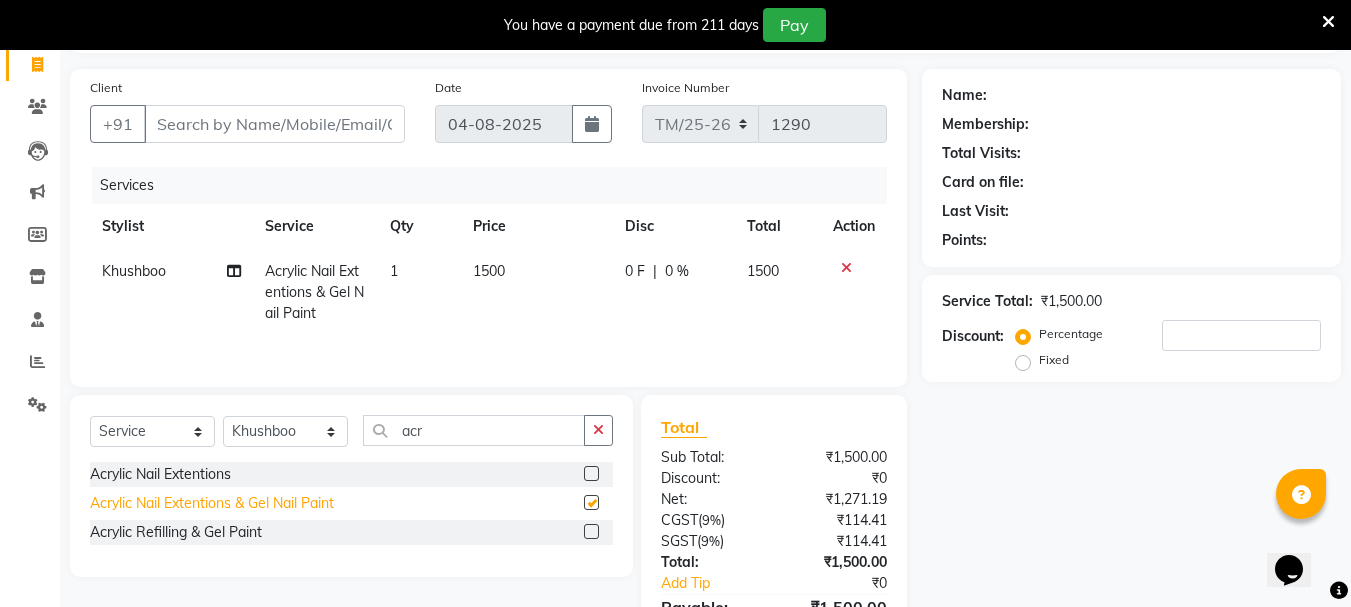checkbox on "false" 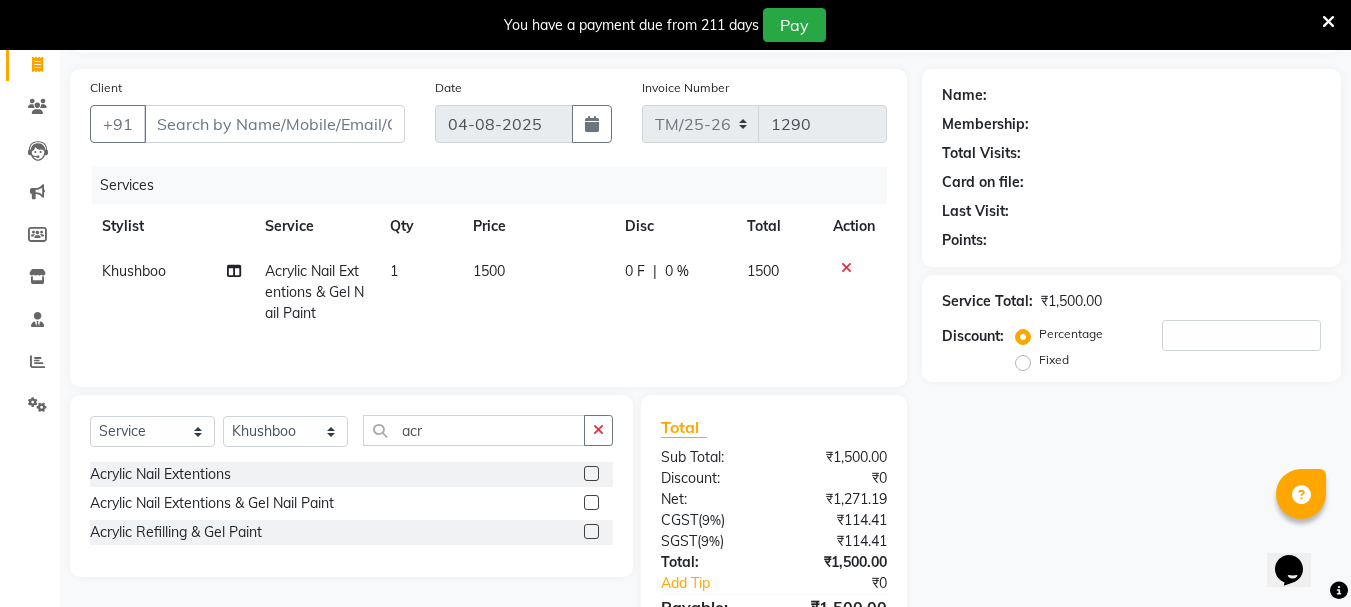 click on "1500" 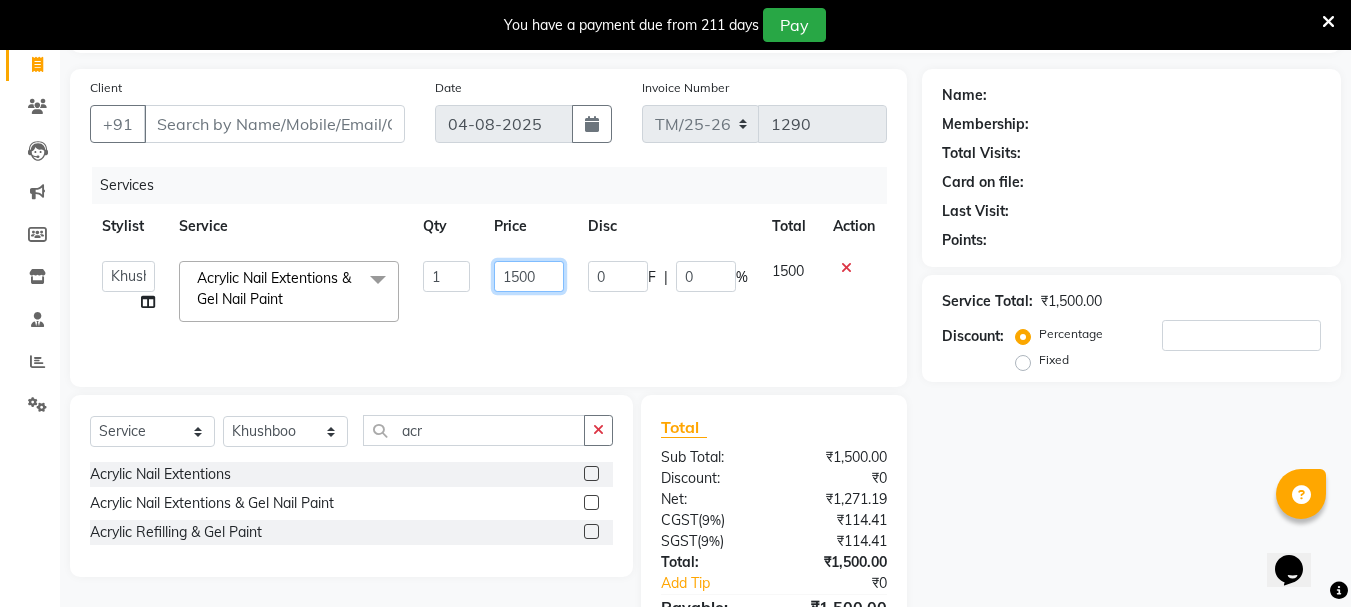 click on "1500" 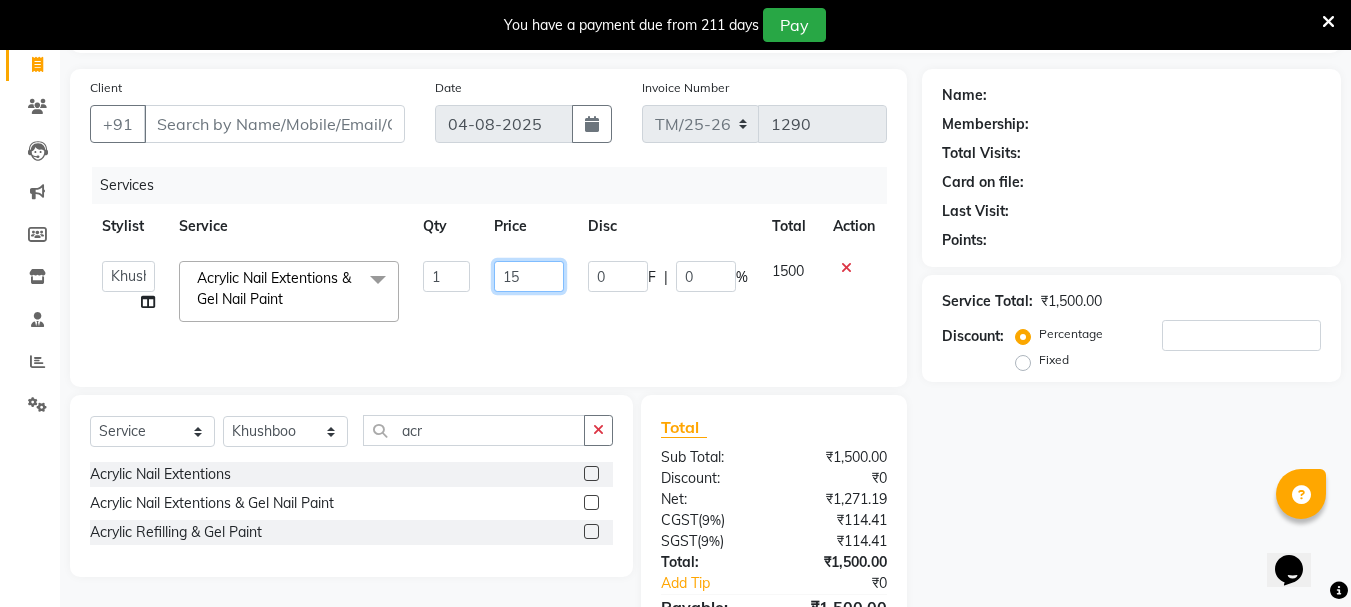 type on "1" 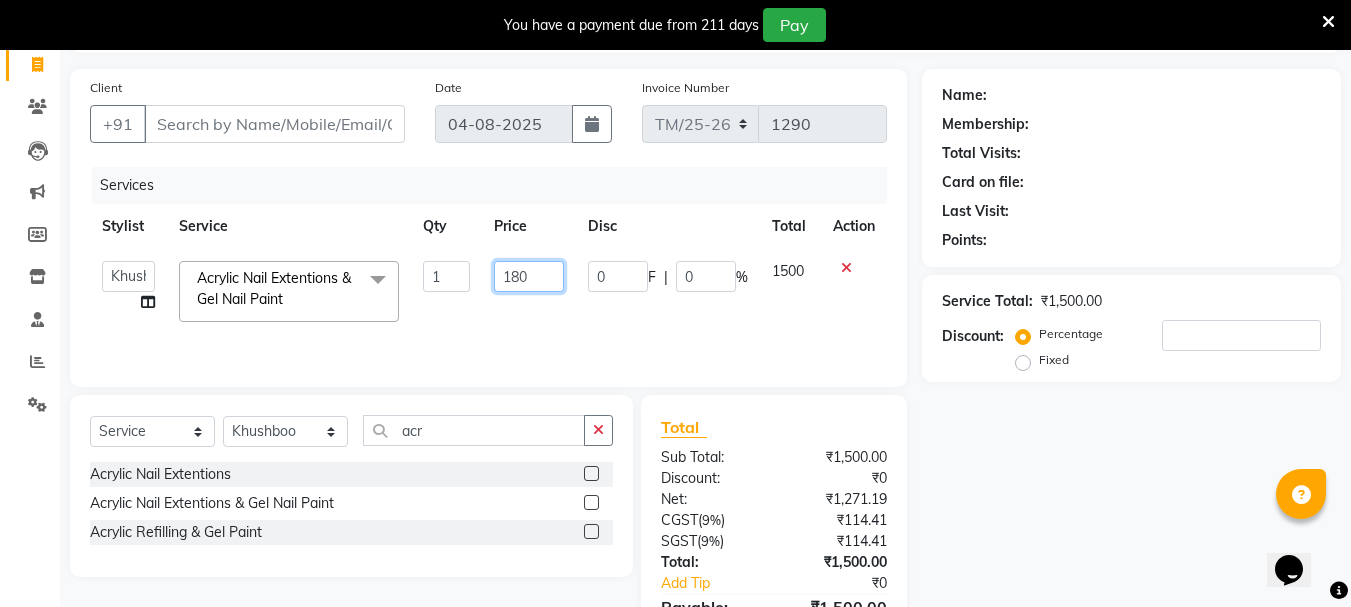 type on "1800" 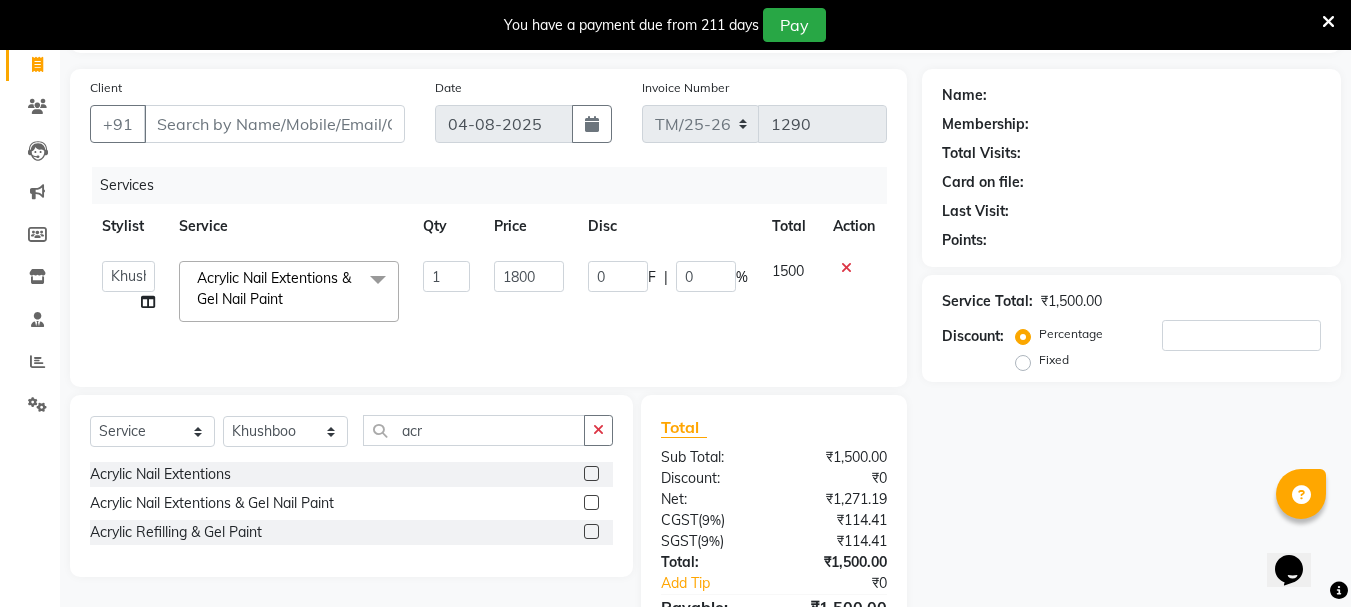 click on "Name: Membership: Total Visits: Card on file: Last Visit:  Points:  Service Total:  ₹1,500.00  Discount:  Percentage   Fixed" 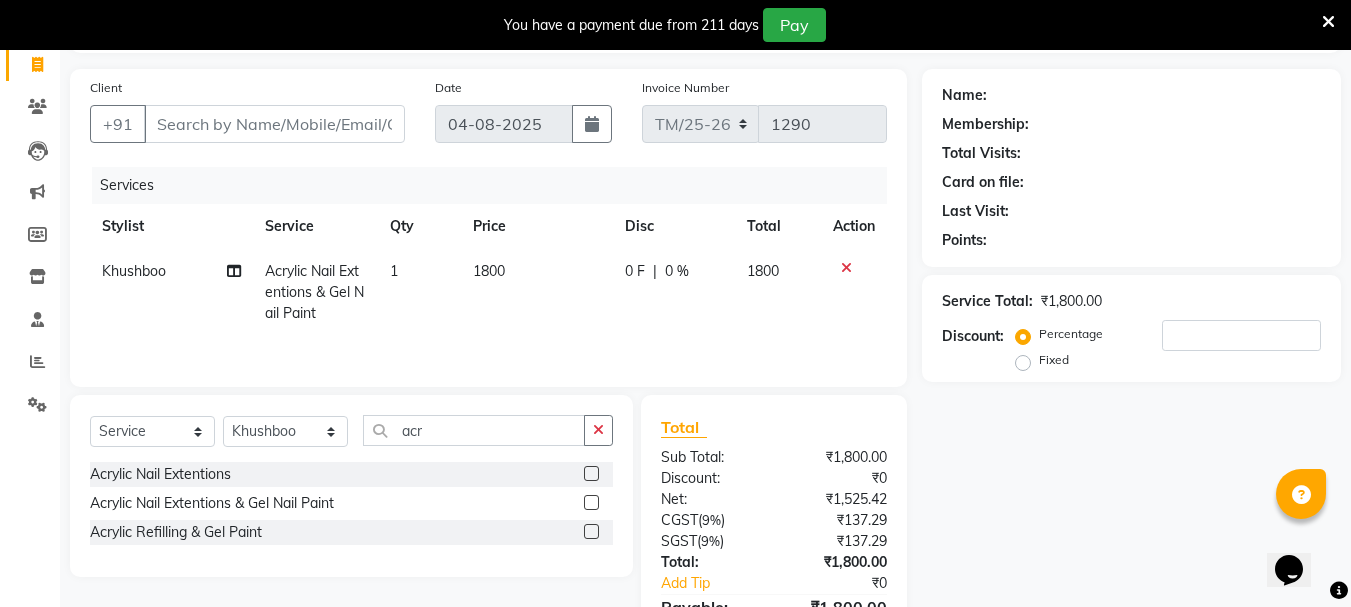 click on "Name: Membership: Total Visits: Card on file: Last Visit:  Points:  Service Total:  ₹1,800.00  Discount:  Percentage   Fixed" 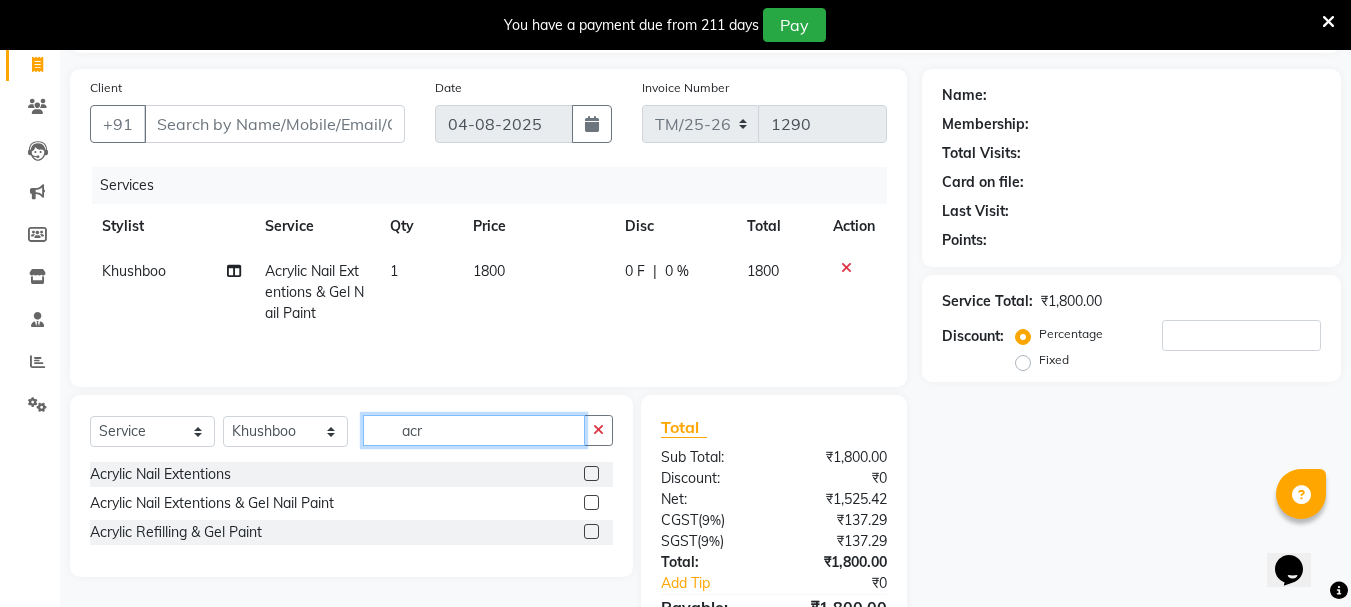 click on "acr" 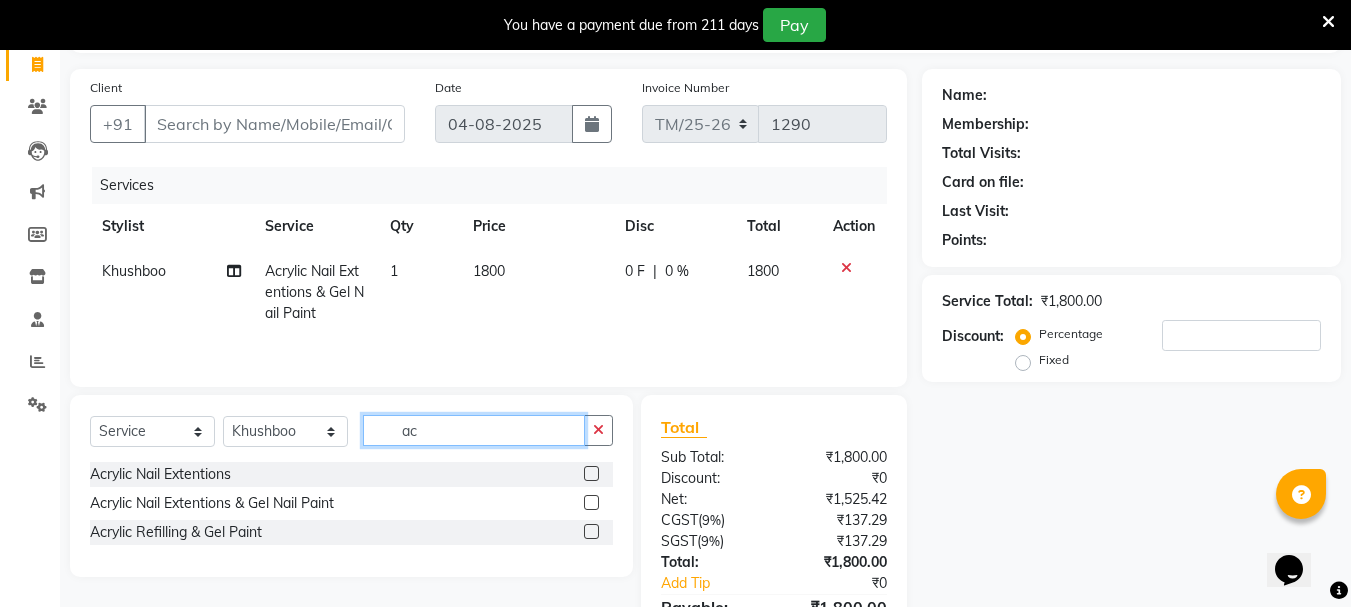 type on "a" 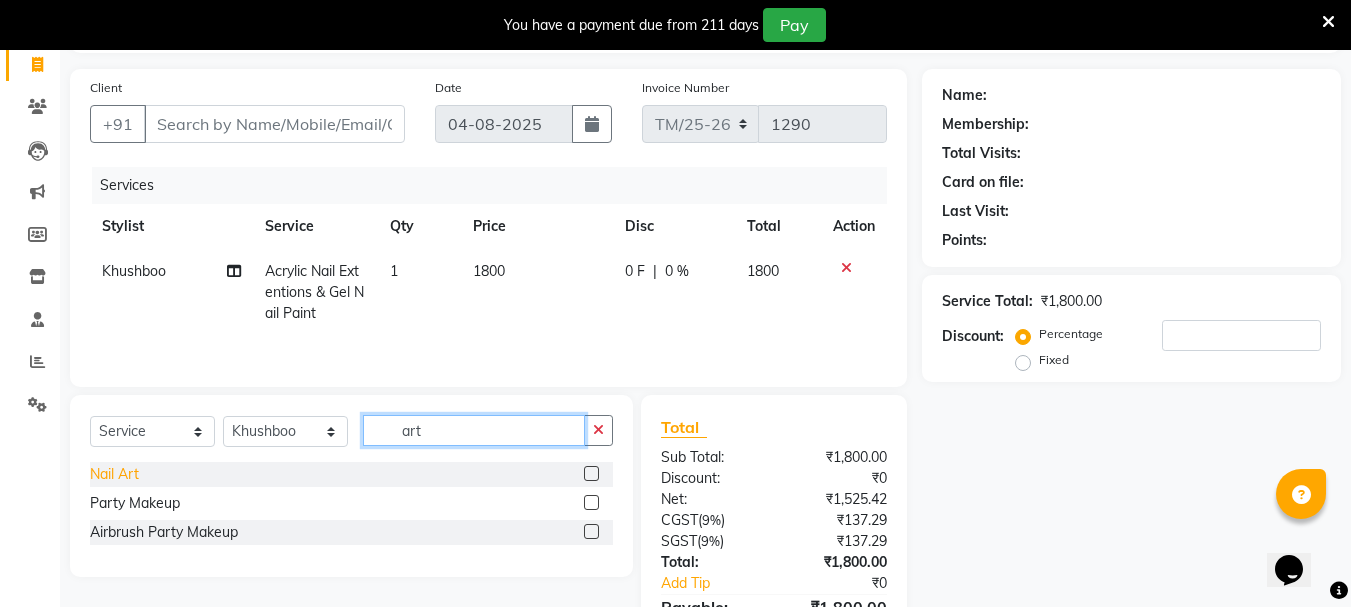 type on "art" 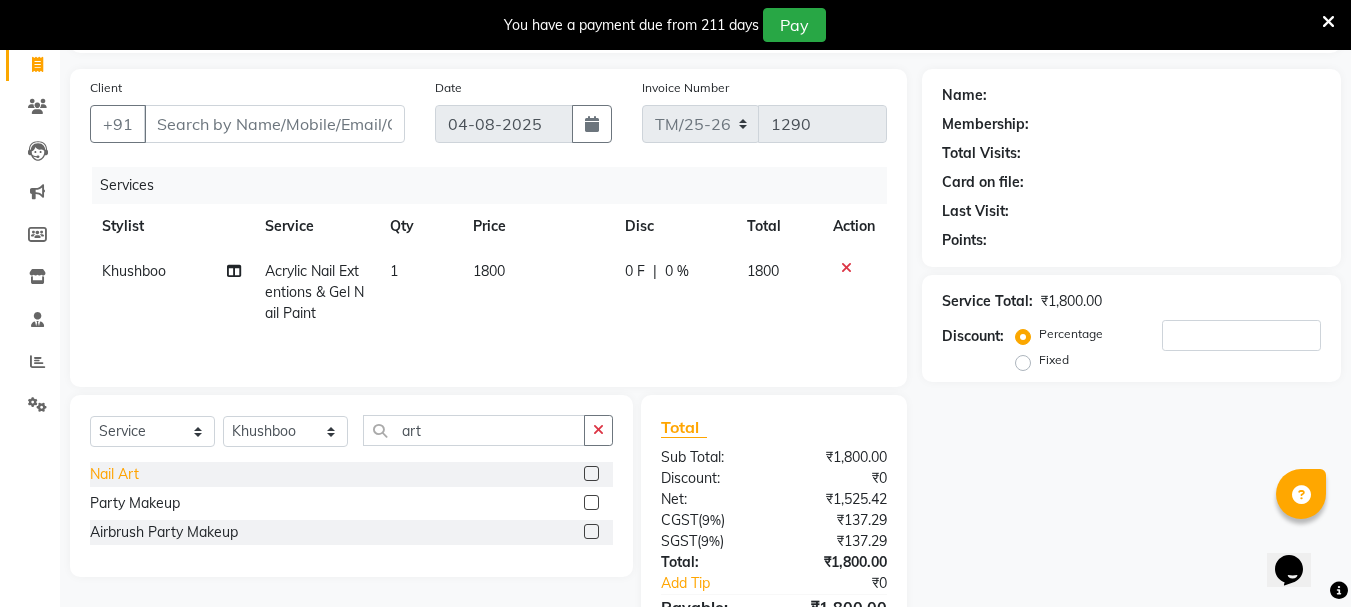 click on "Nail Art" 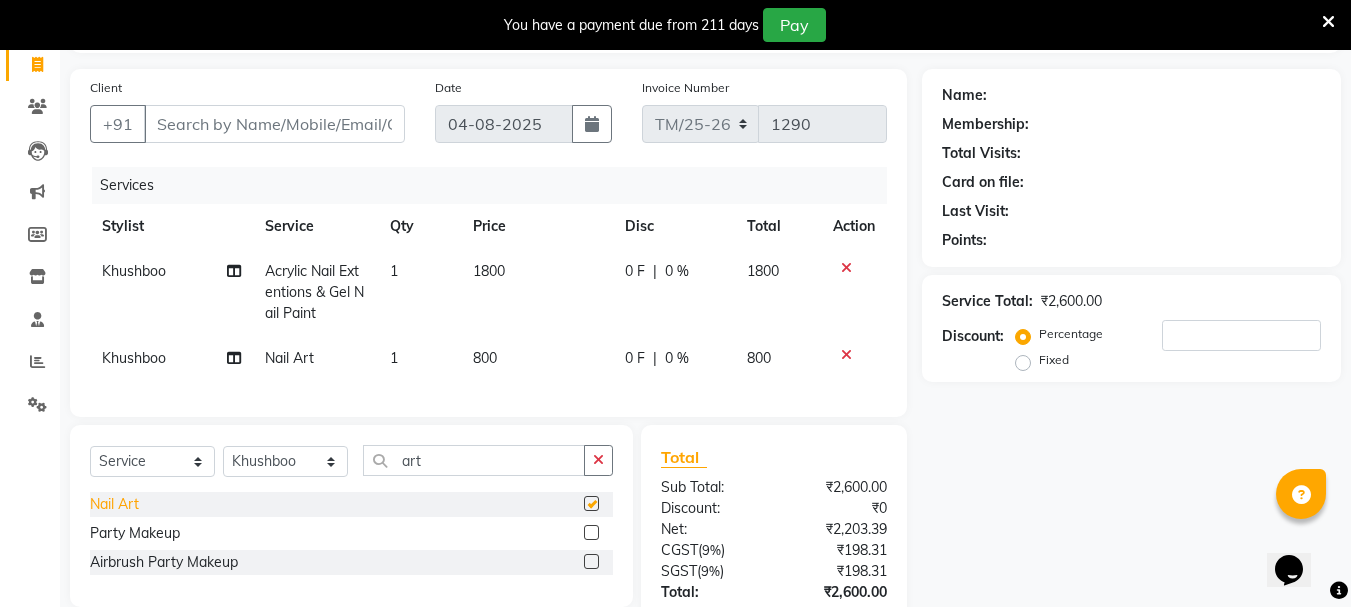 checkbox on "false" 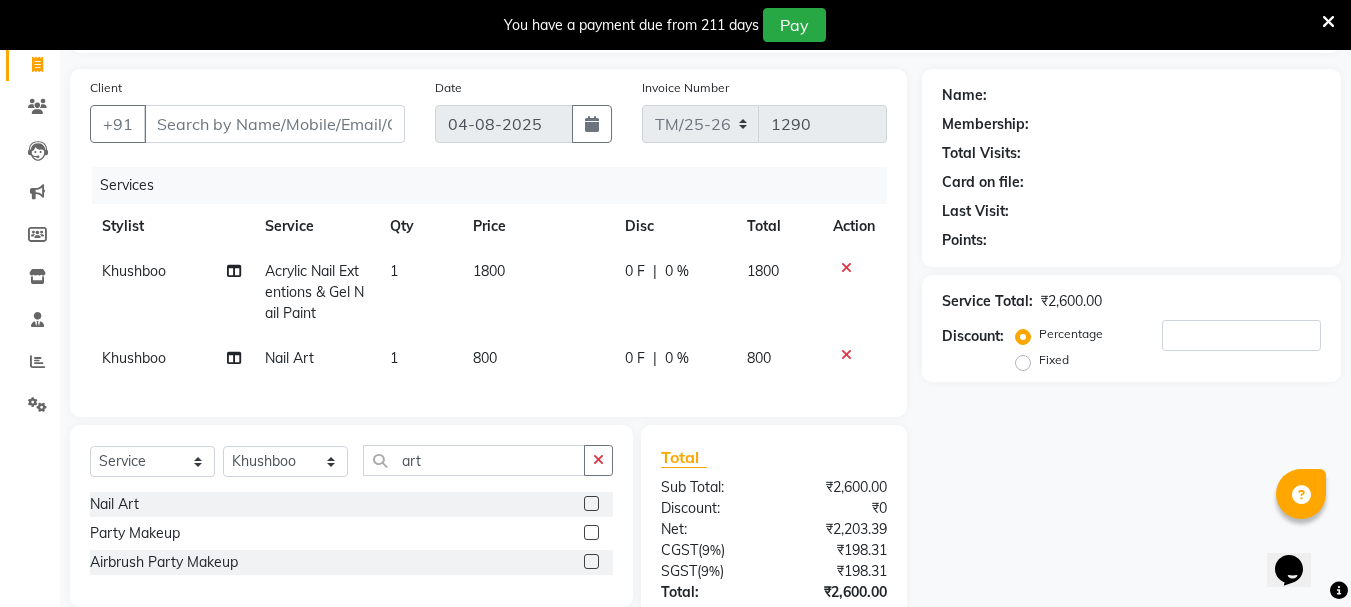 click on "800" 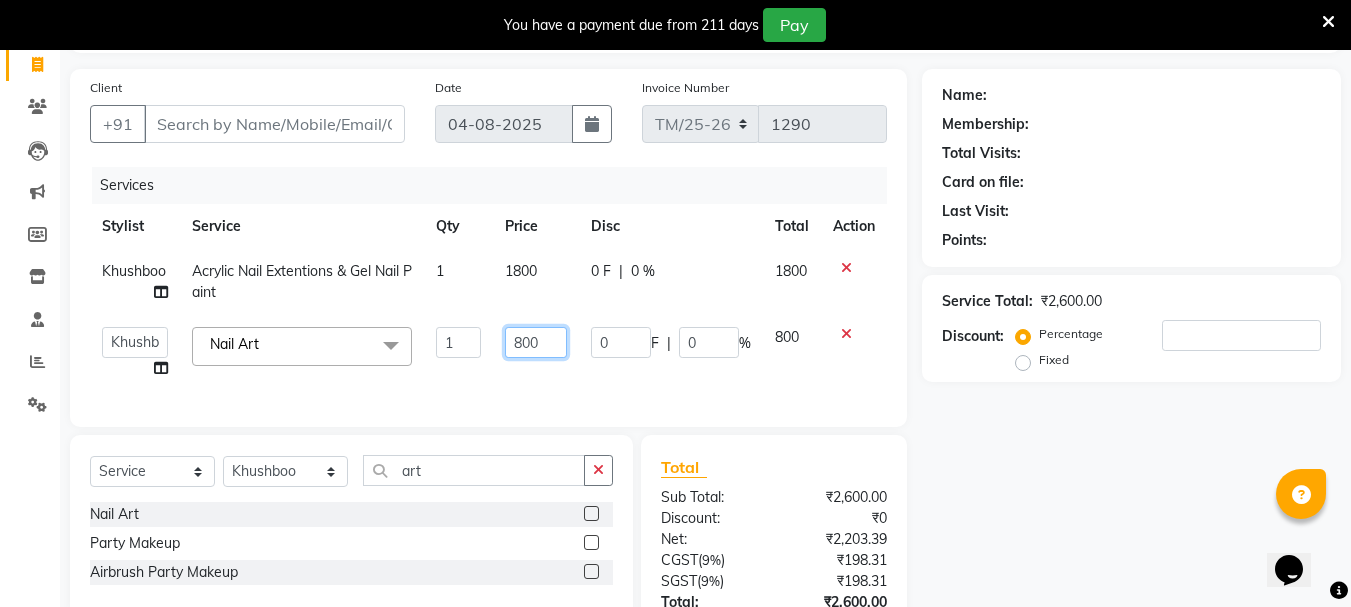 click on "800" 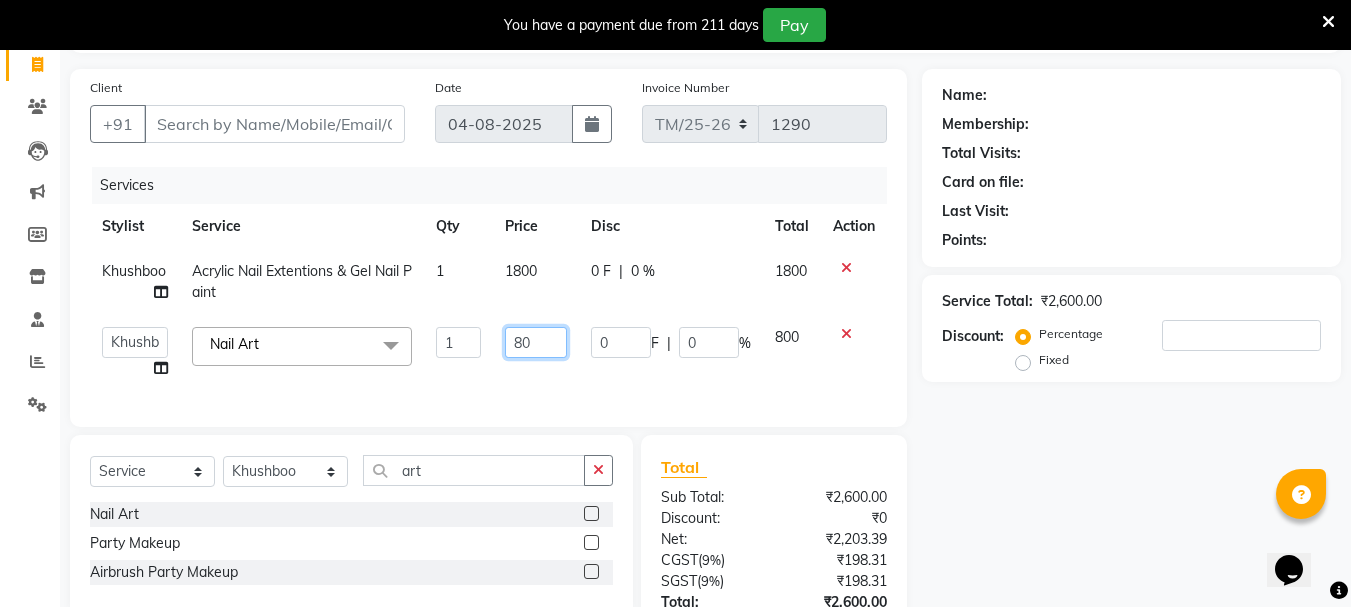 type on "8" 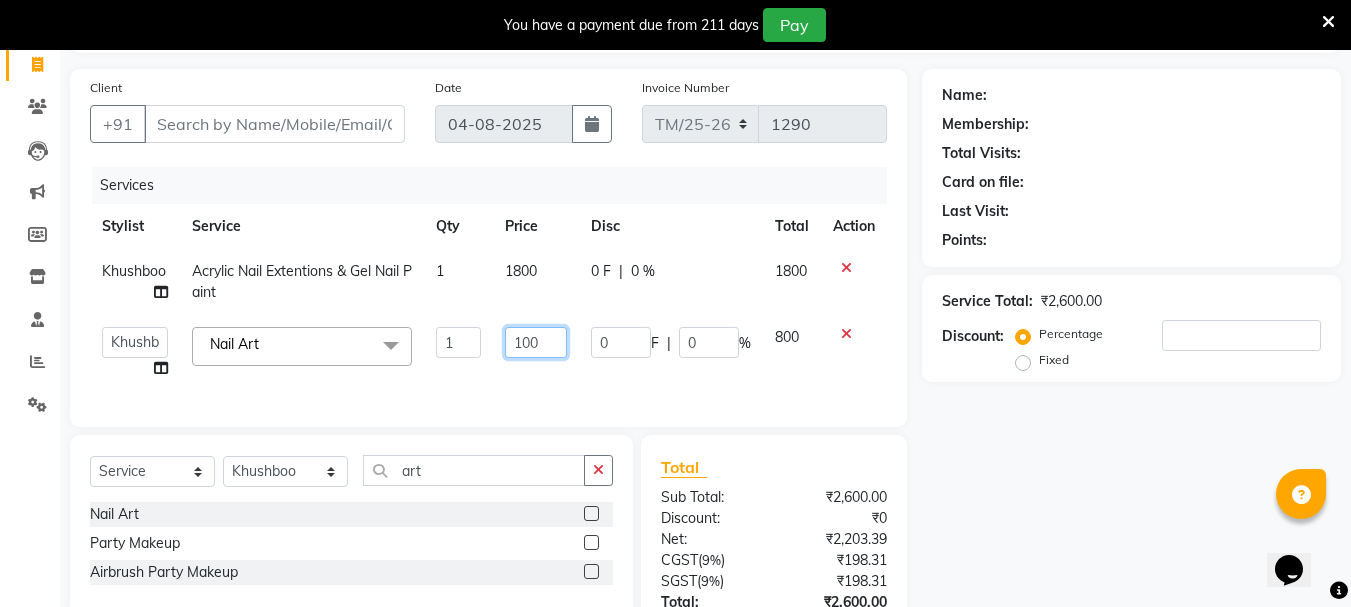 type on "1000" 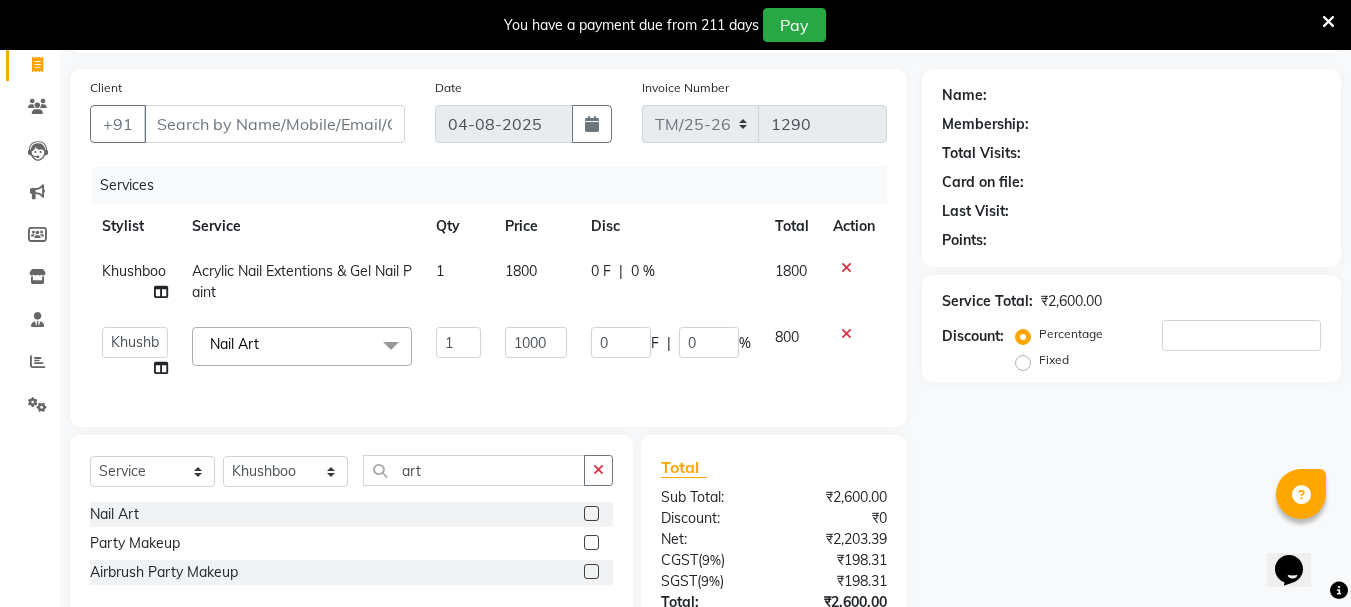 click on "Name: Membership: Total Visits: Card on file: Last Visit:  Points:  Service Total:  ₹2,600.00  Discount:  Percentage   Fixed" 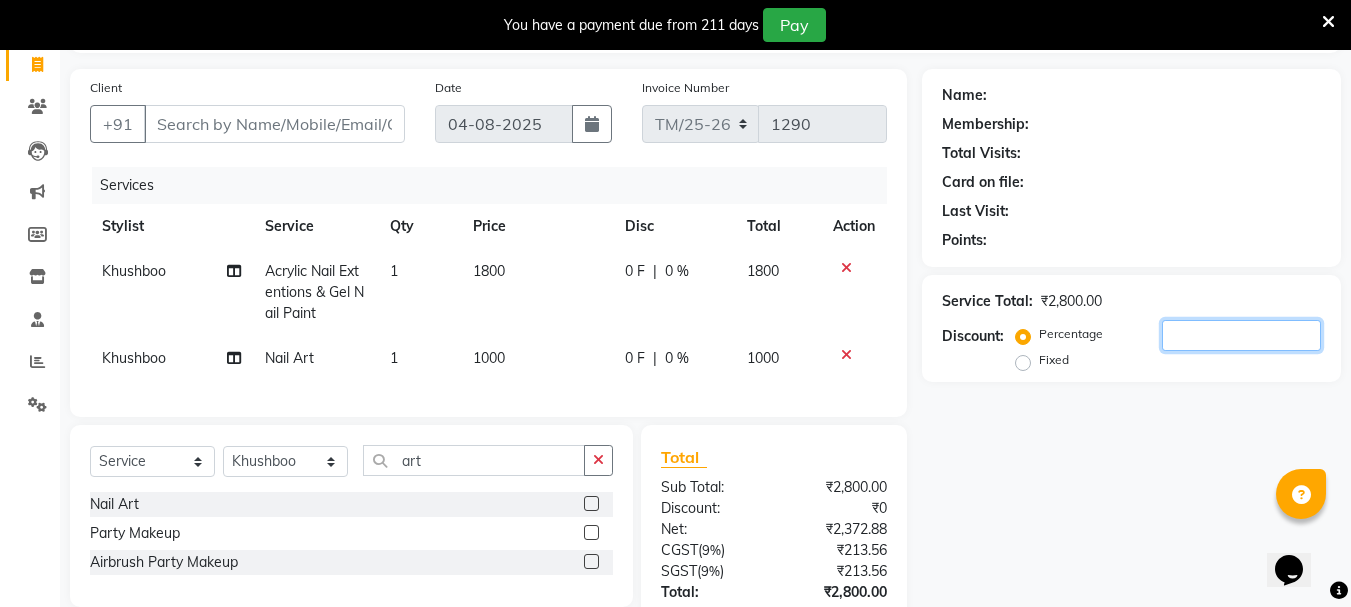 click 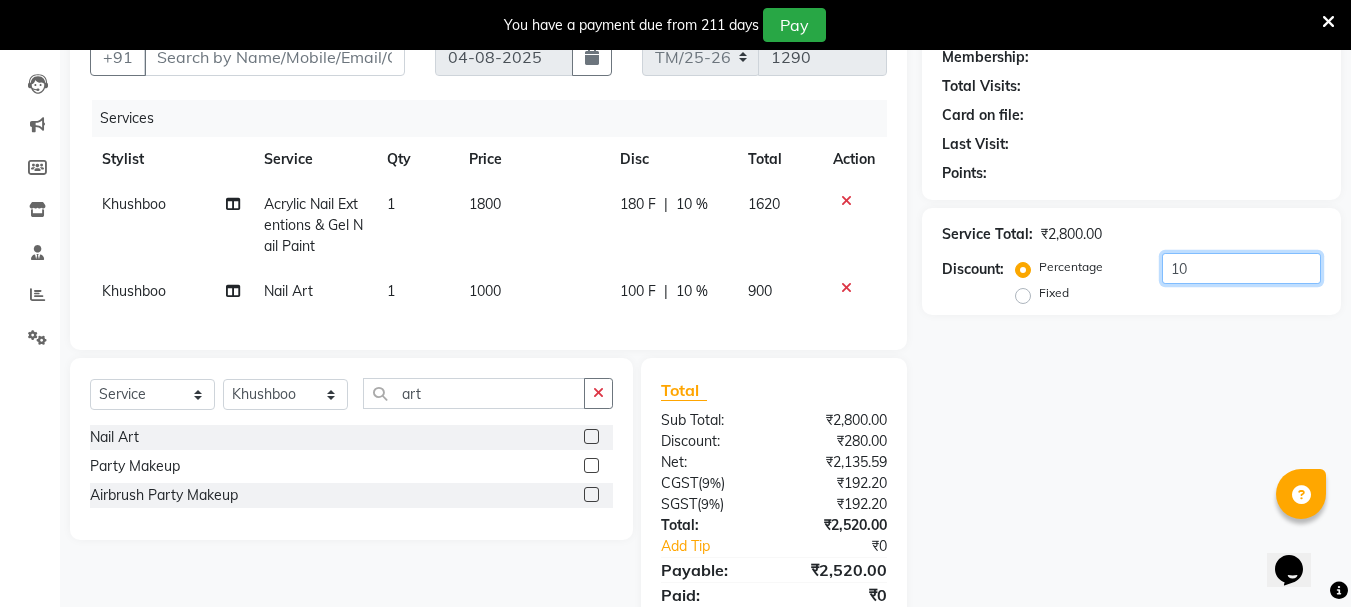 scroll, scrollTop: 288, scrollLeft: 0, axis: vertical 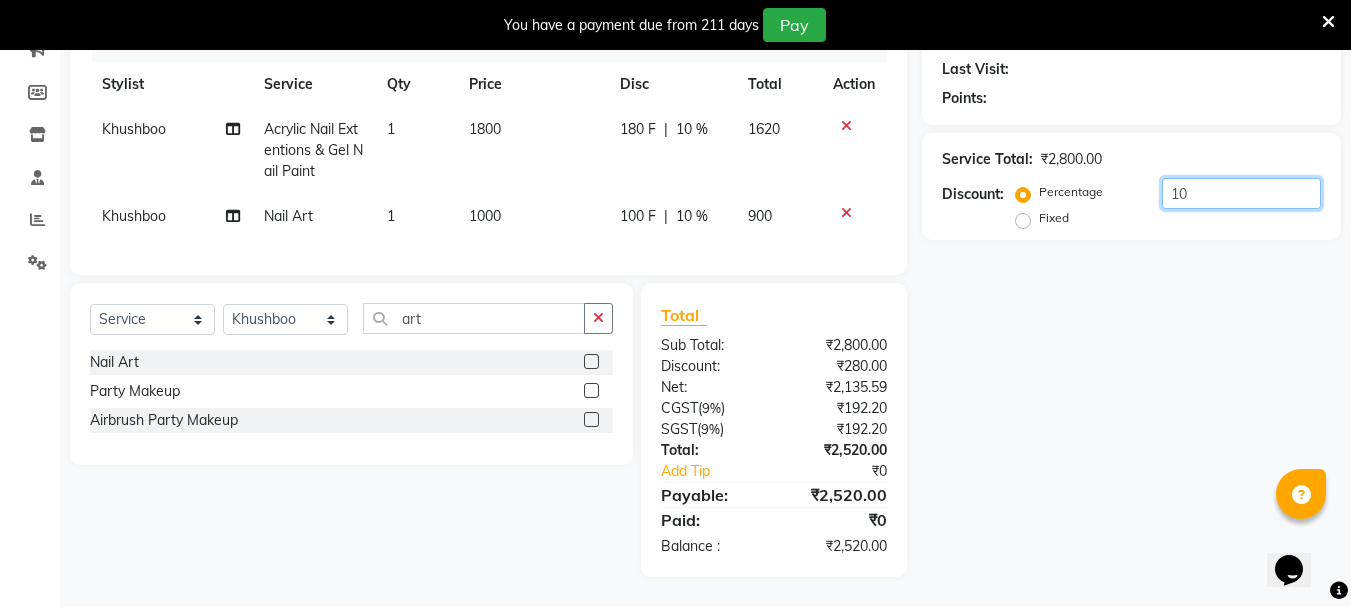 type on "1" 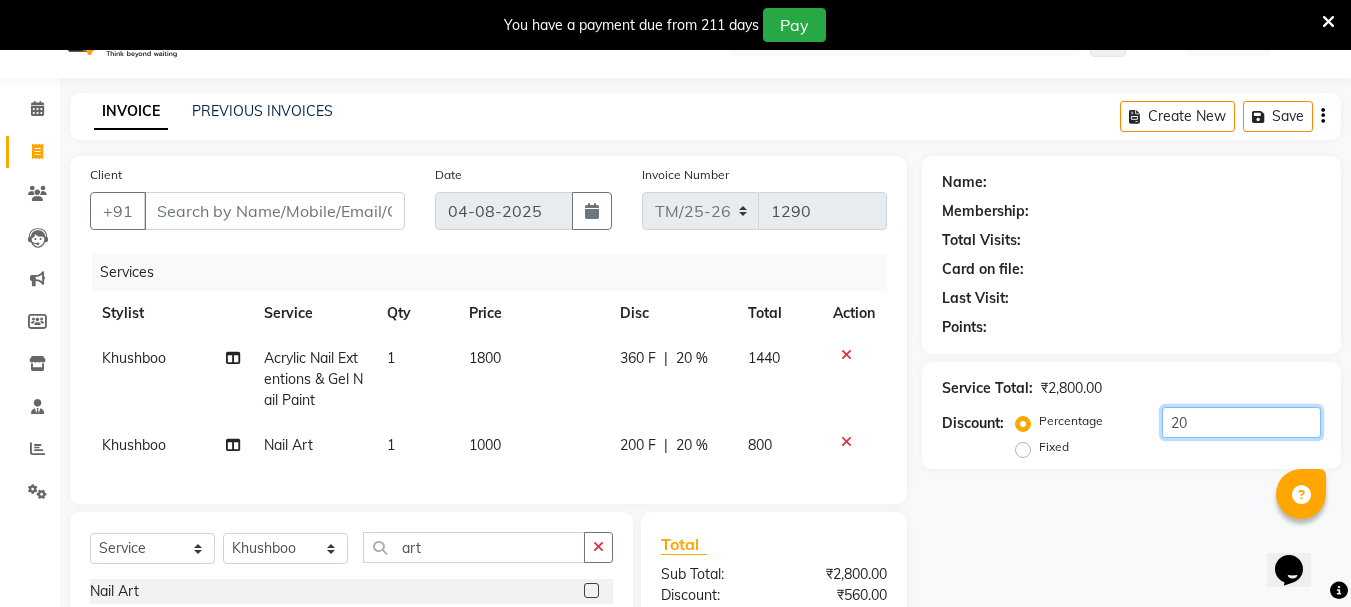 scroll, scrollTop: 0, scrollLeft: 0, axis: both 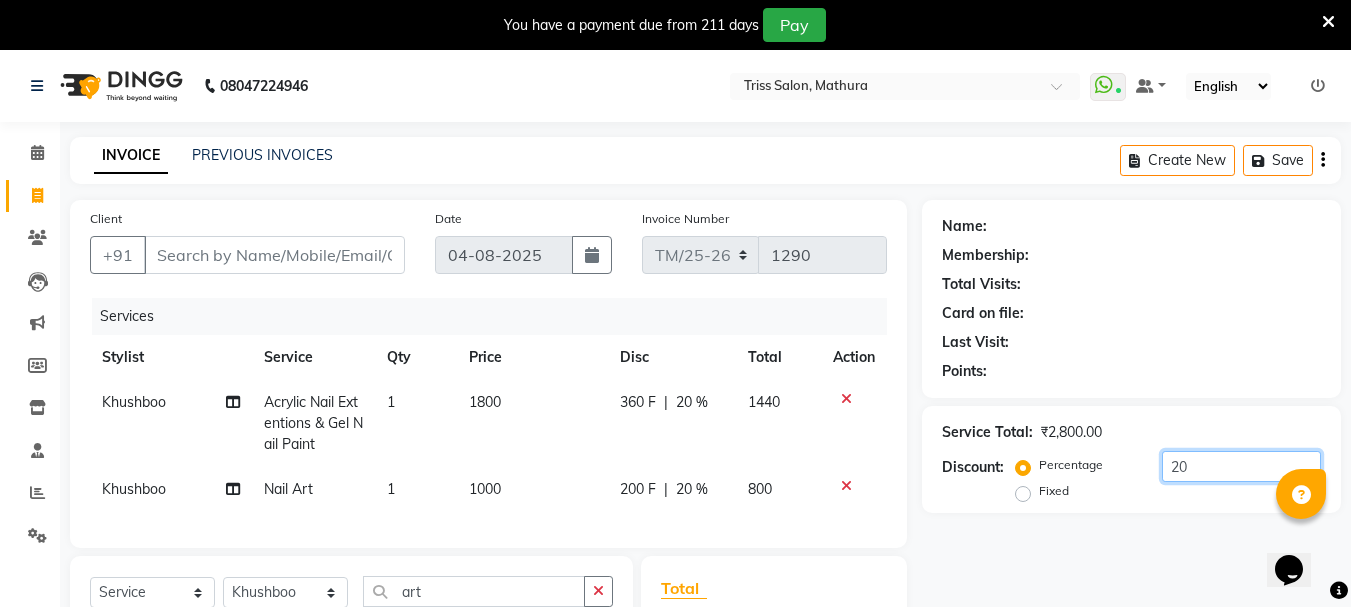 type on "20" 